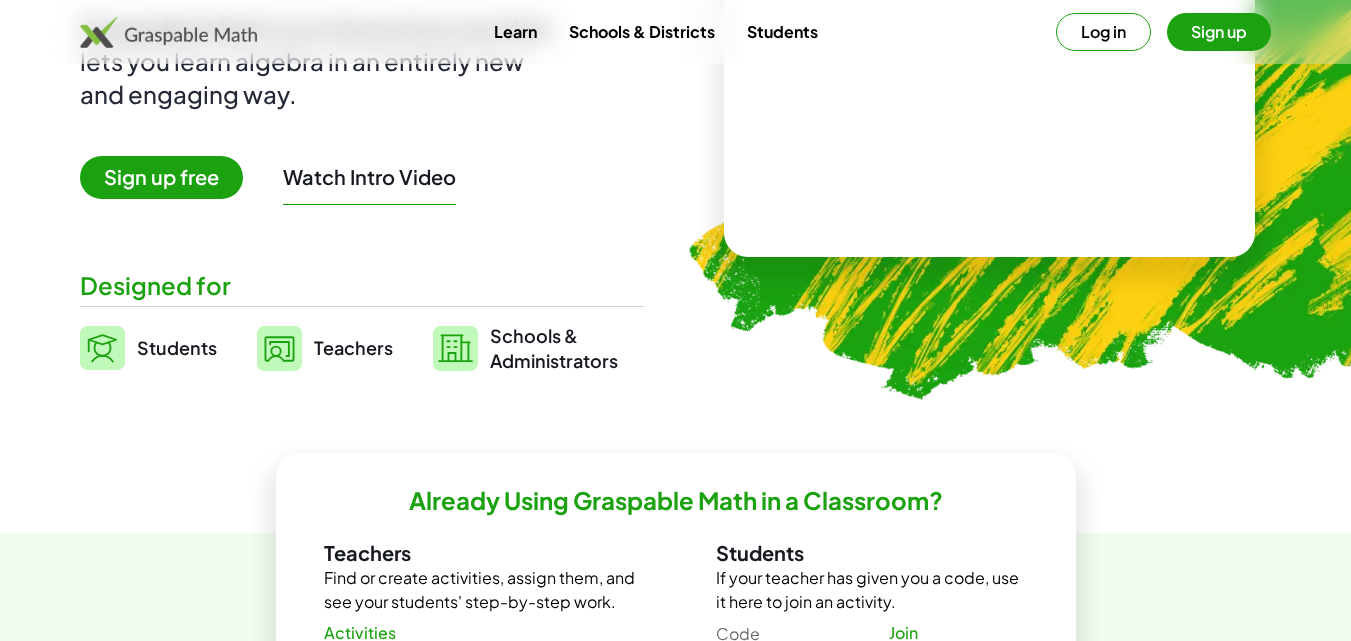 scroll, scrollTop: 300, scrollLeft: 0, axis: vertical 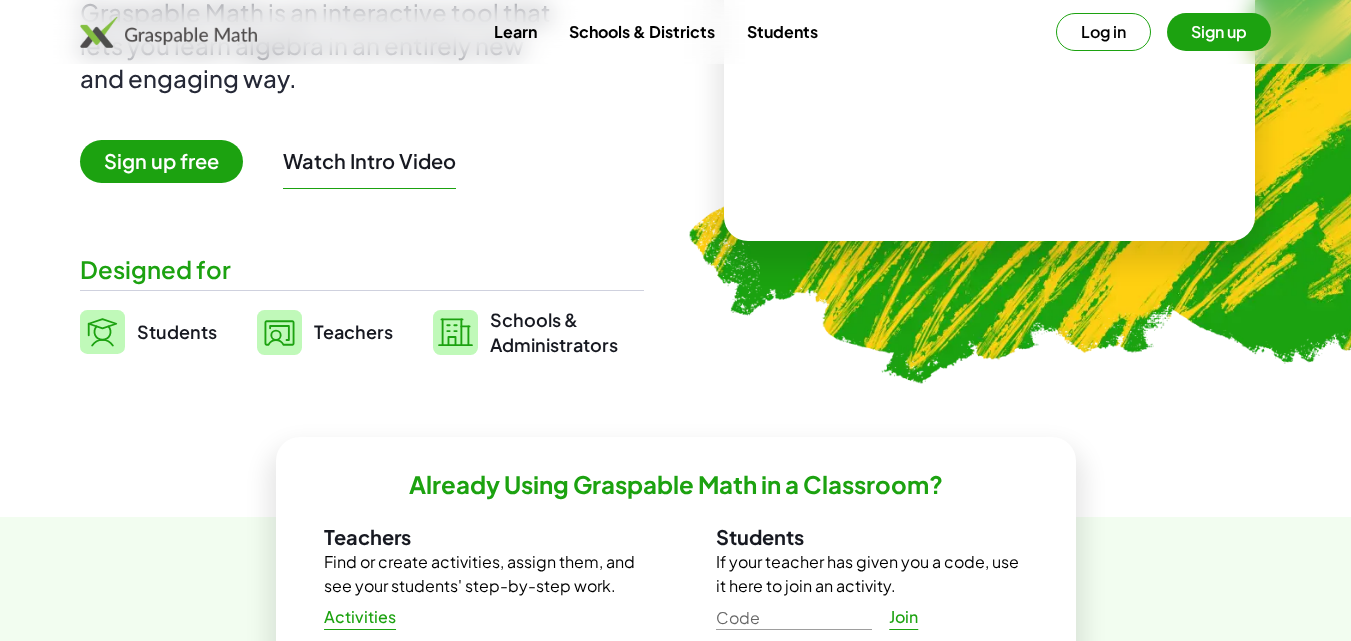 click on "Teachers" at bounding box center [353, 331] 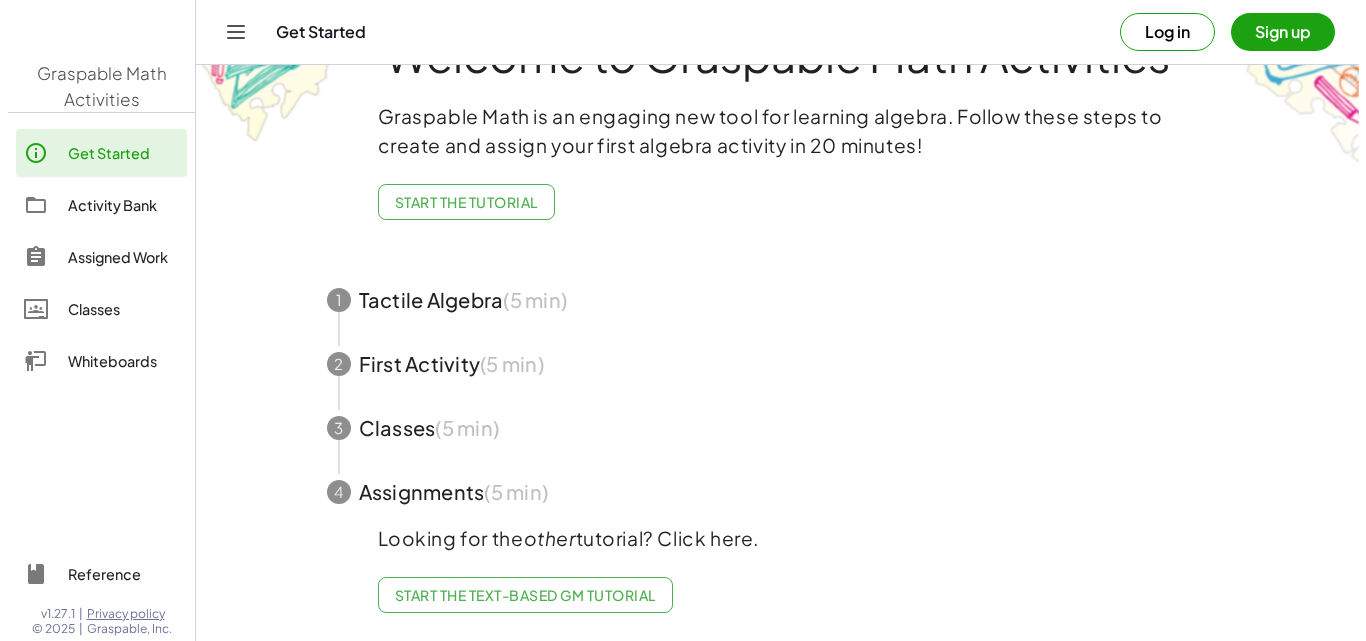 scroll, scrollTop: 0, scrollLeft: 0, axis: both 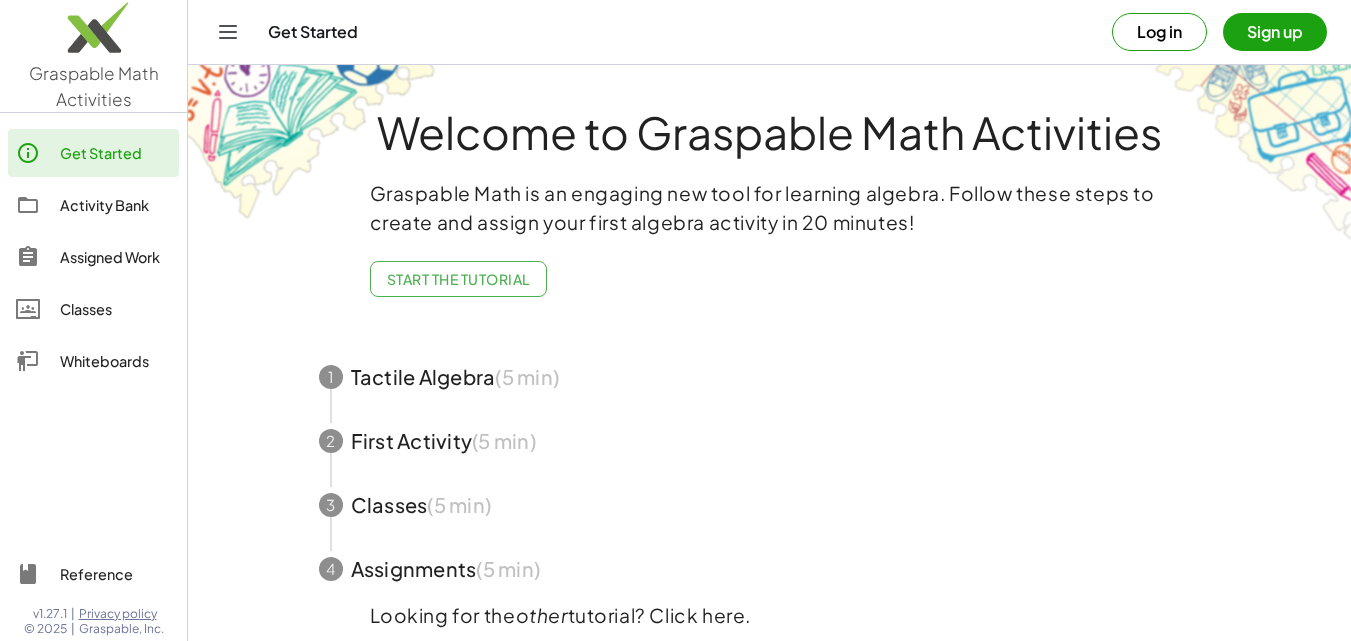 click on "Whiteboards" 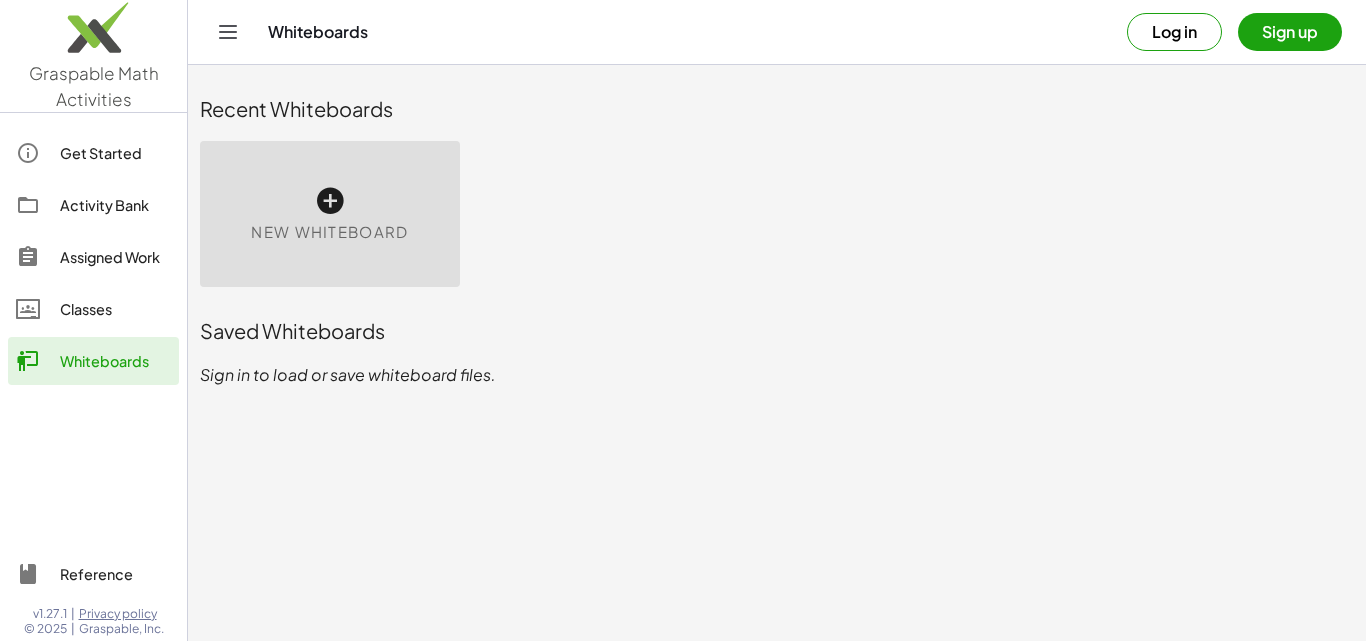 click at bounding box center [330, 201] 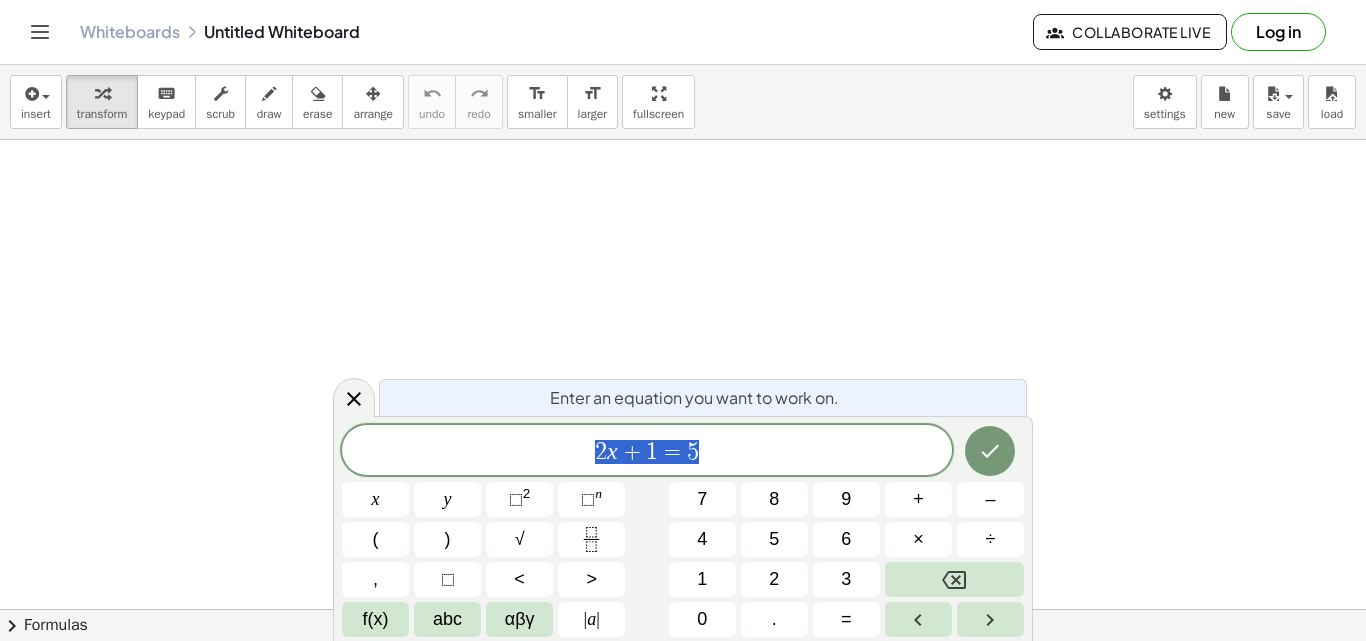 click at bounding box center [683, 609] 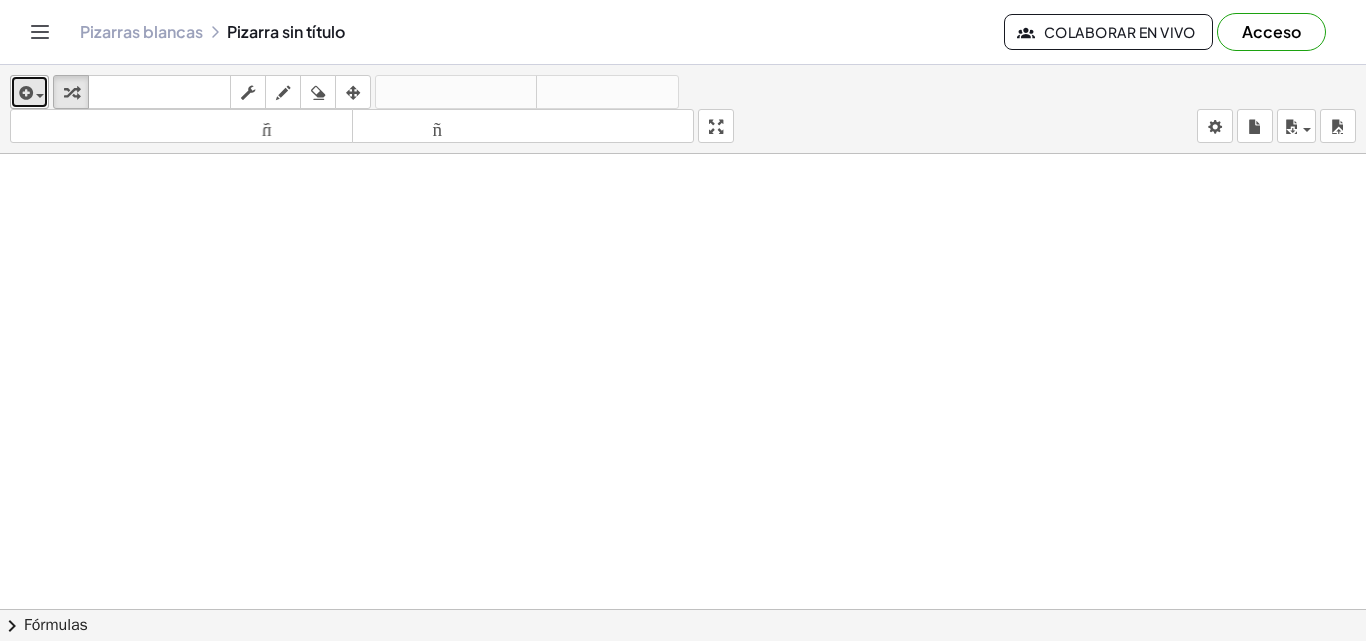 click at bounding box center (29, 92) 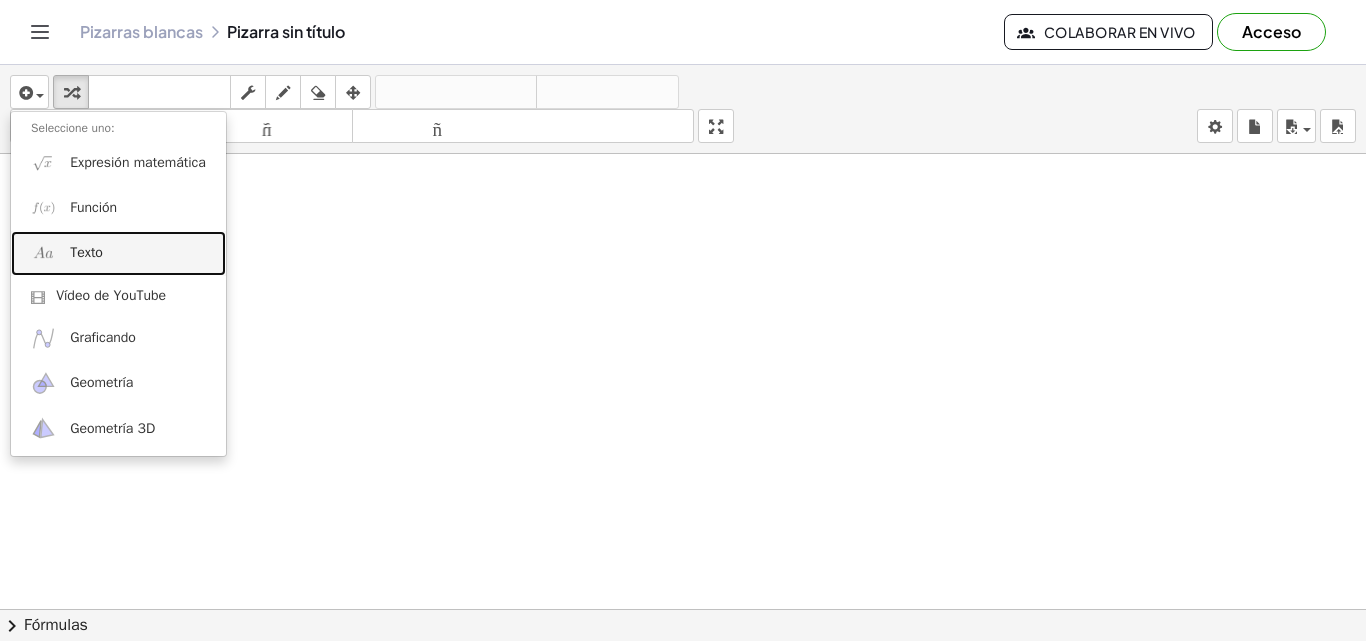 click on "Texto" at bounding box center (118, 253) 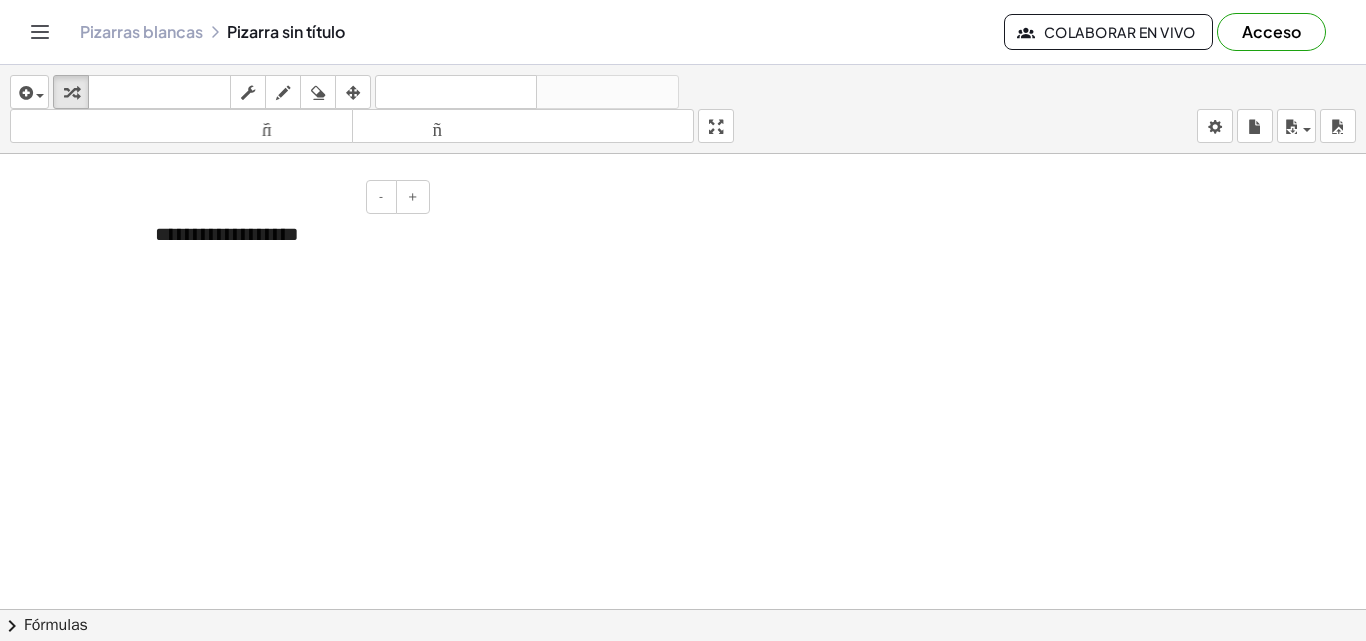 type 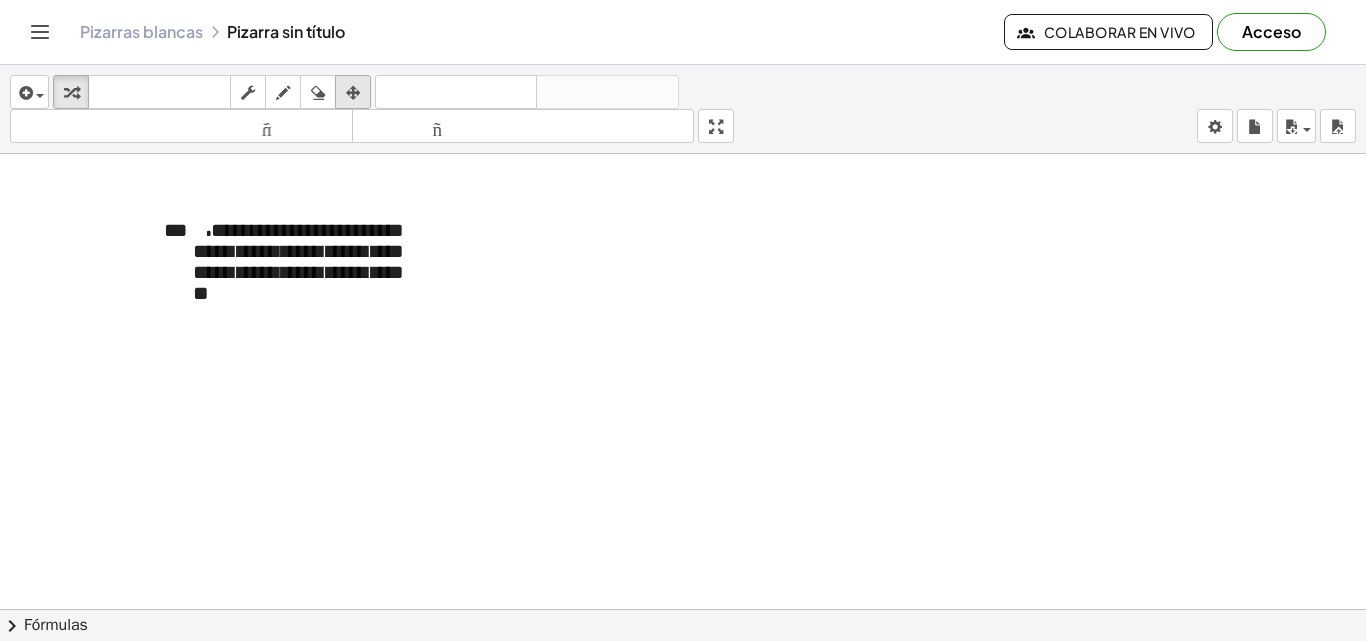 click at bounding box center (353, 93) 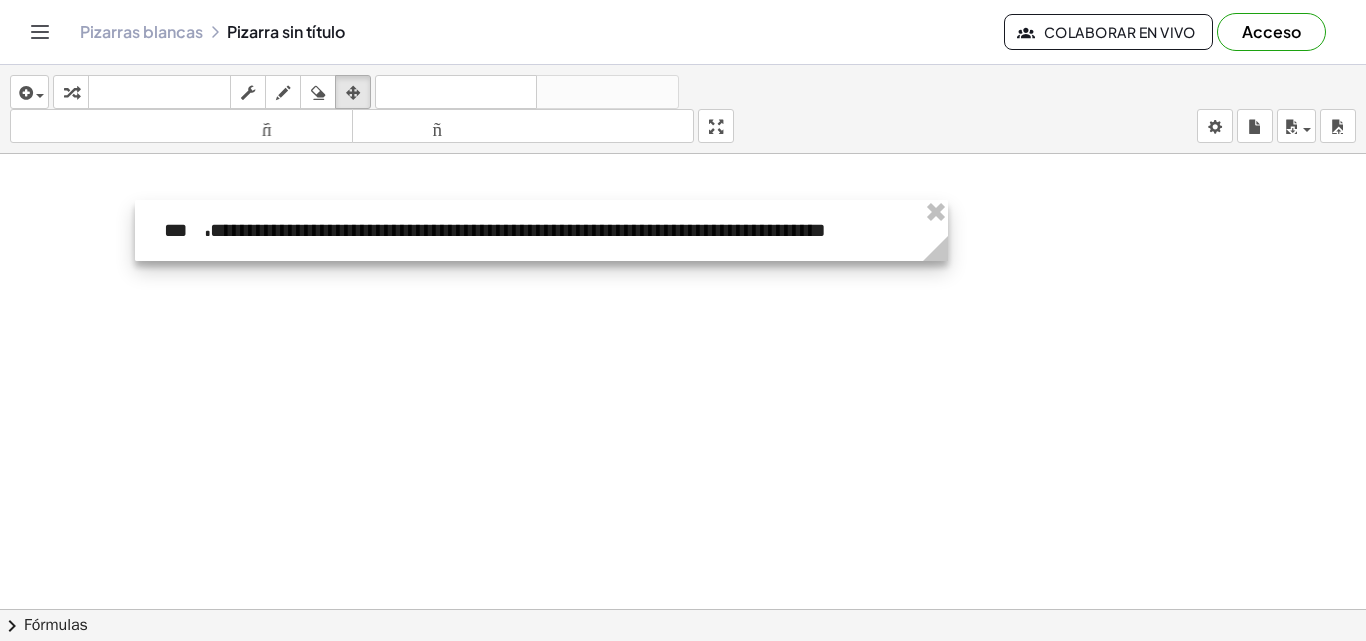 drag, startPoint x: 425, startPoint y: 317, endPoint x: 938, endPoint y: 320, distance: 513.0088 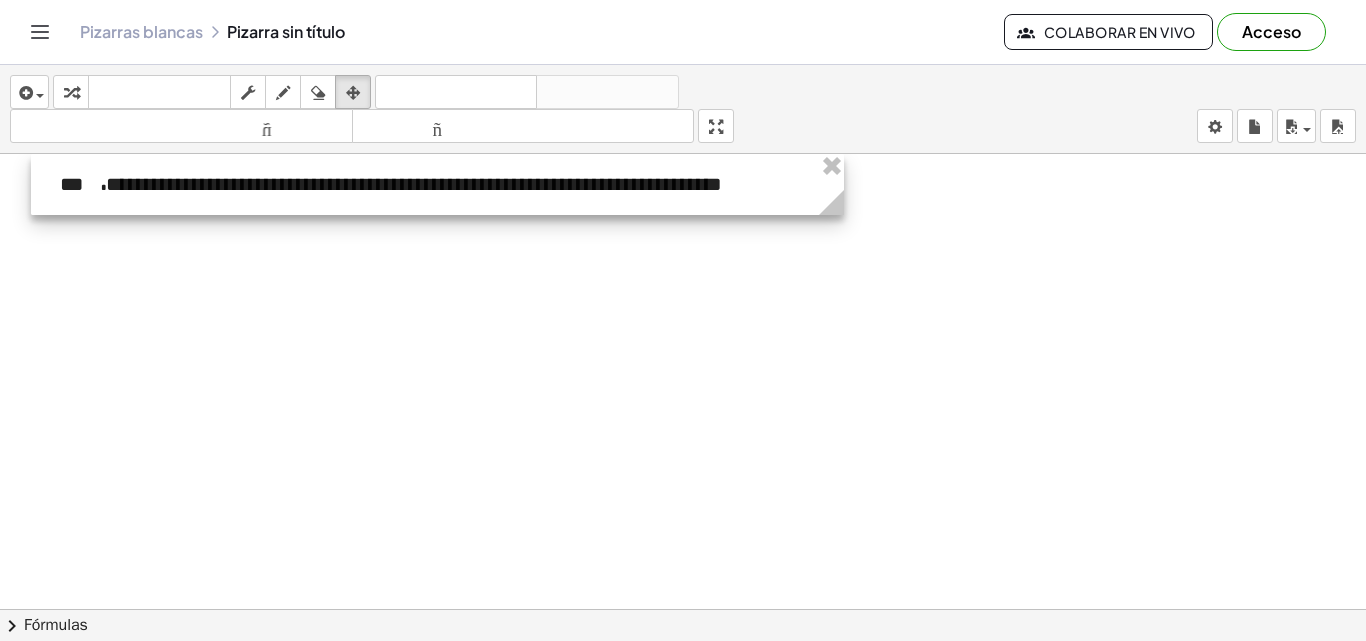 drag, startPoint x: 179, startPoint y: 220, endPoint x: 75, endPoint y: 170, distance: 115.39497 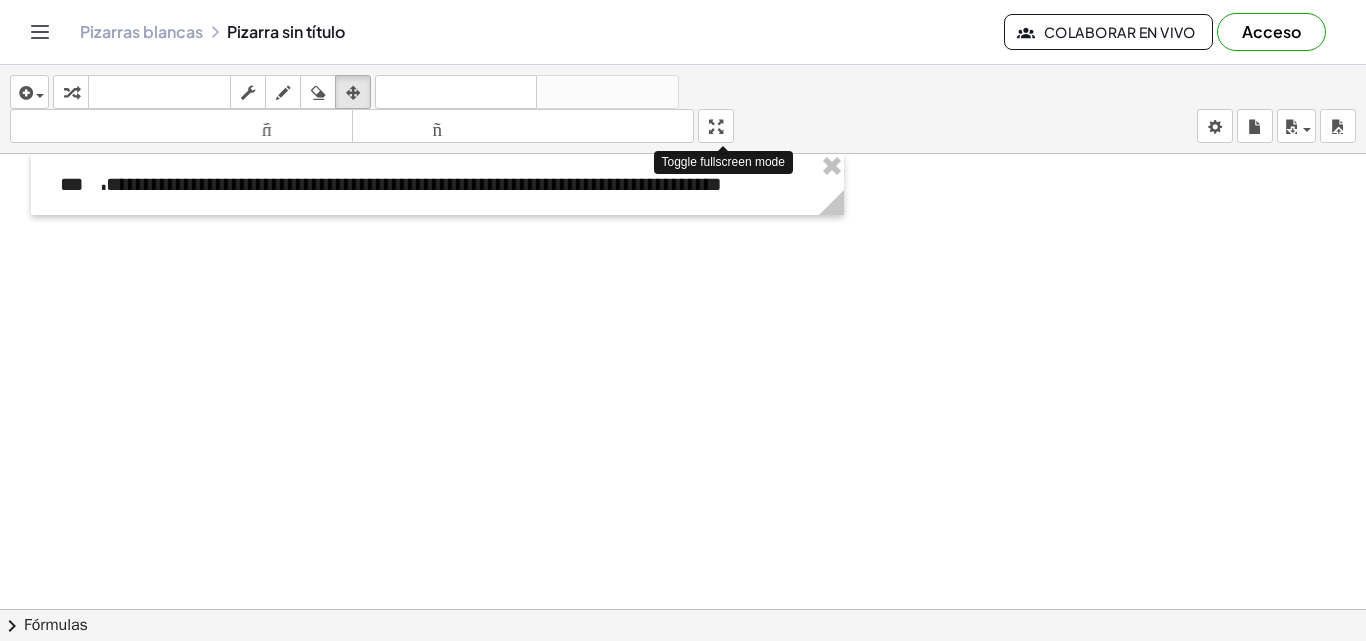 drag, startPoint x: 730, startPoint y: 128, endPoint x: 730, endPoint y: 215, distance: 87 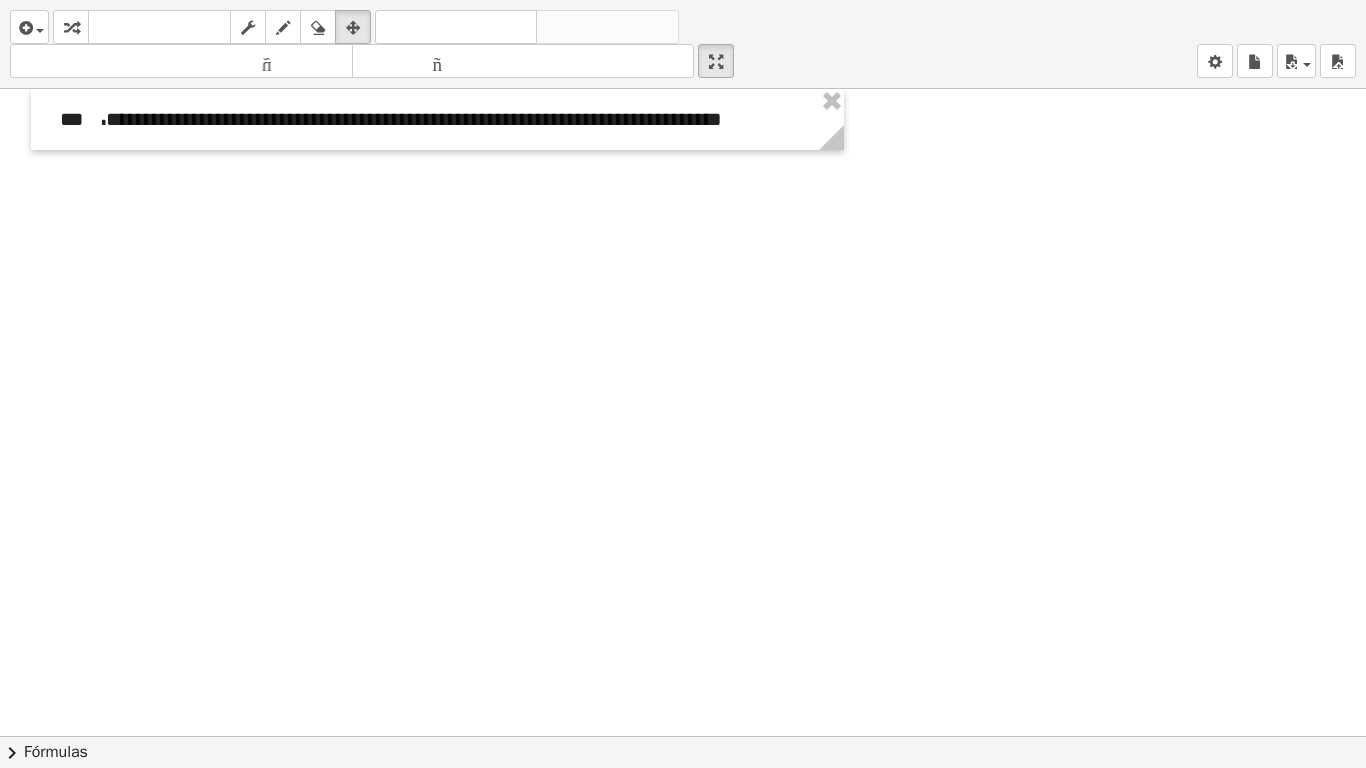 click at bounding box center [683, 736] 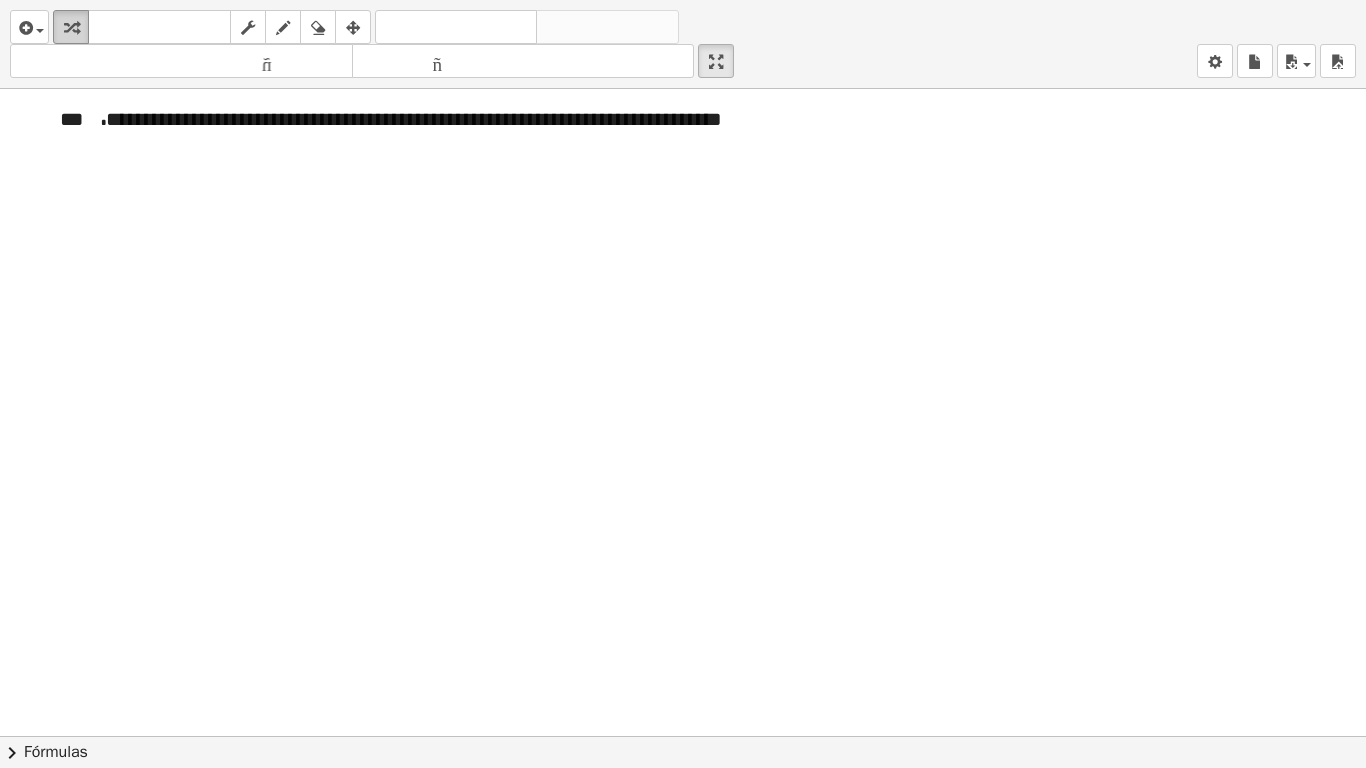 click at bounding box center (71, 28) 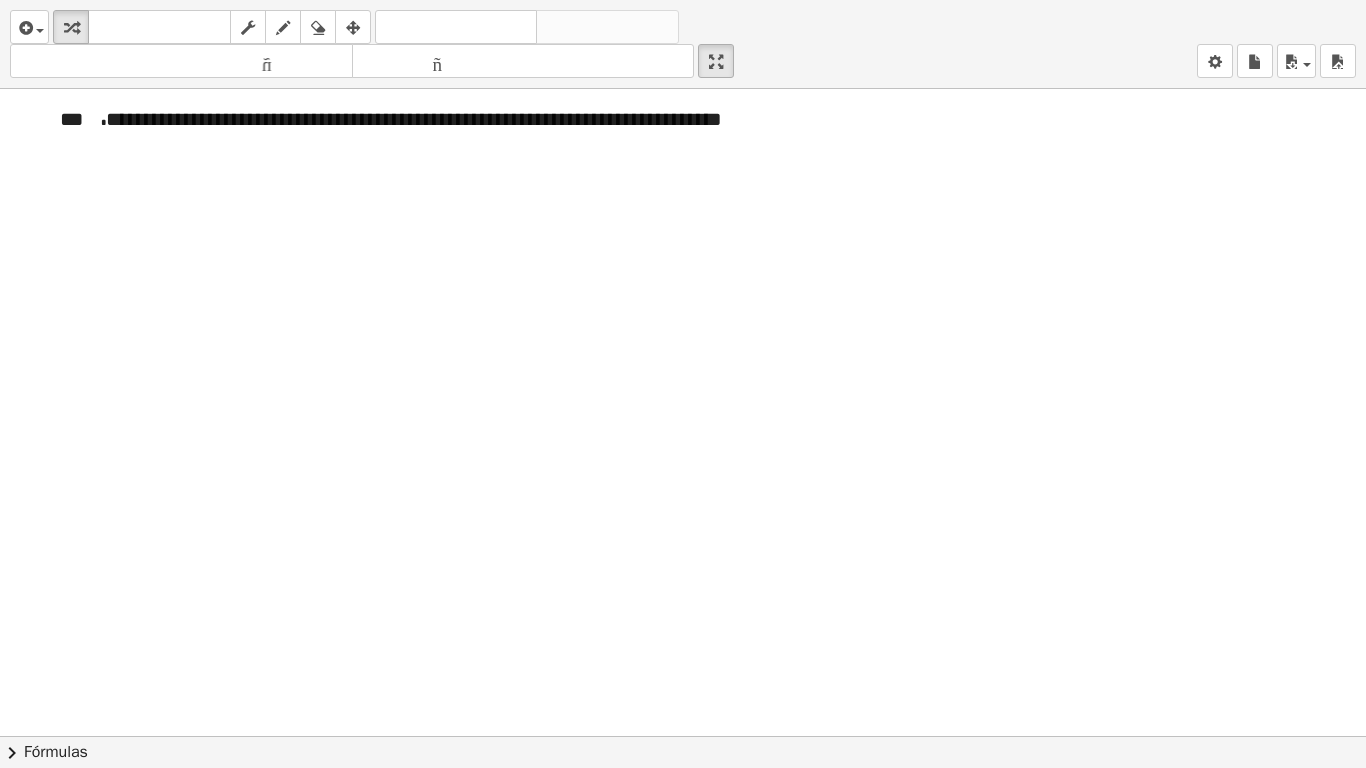 click at bounding box center (683, 736) 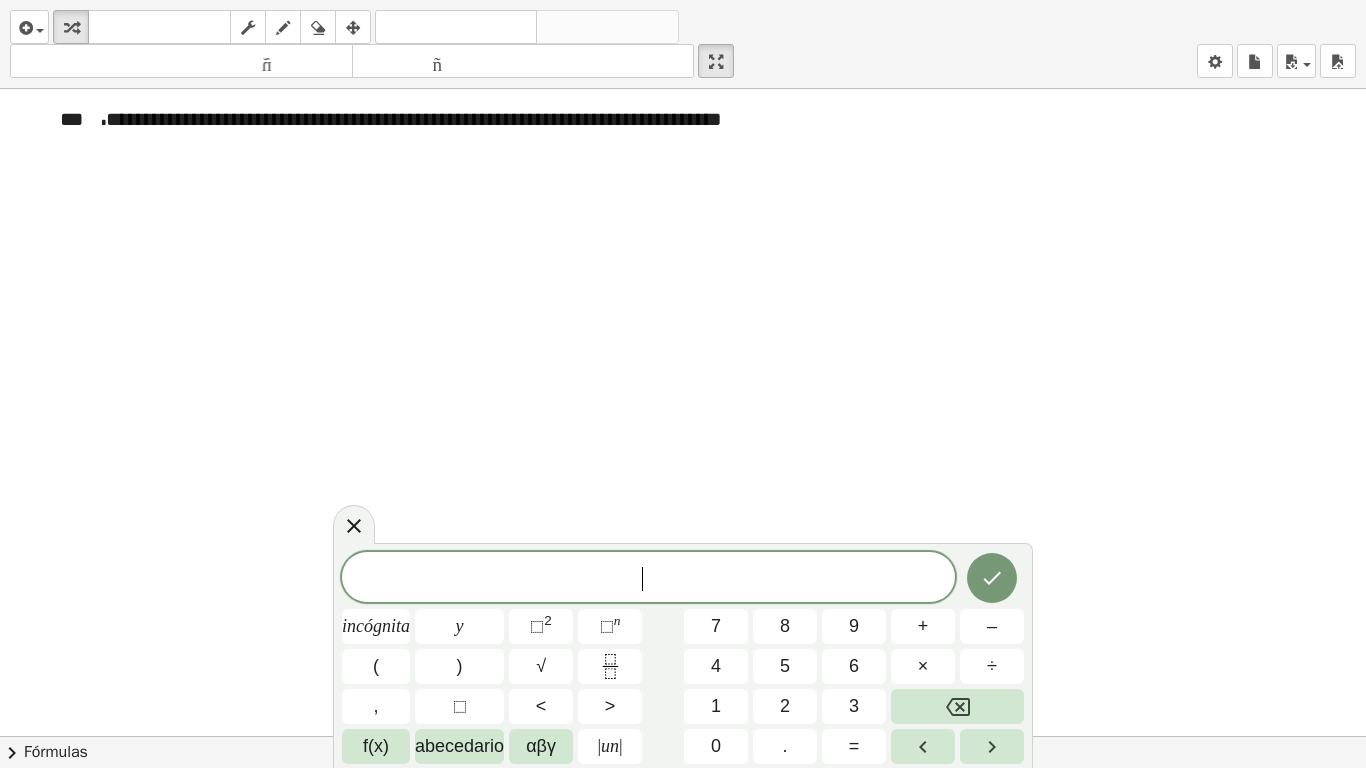 drag, startPoint x: 346, startPoint y: 521, endPoint x: 417, endPoint y: 466, distance: 89.81091 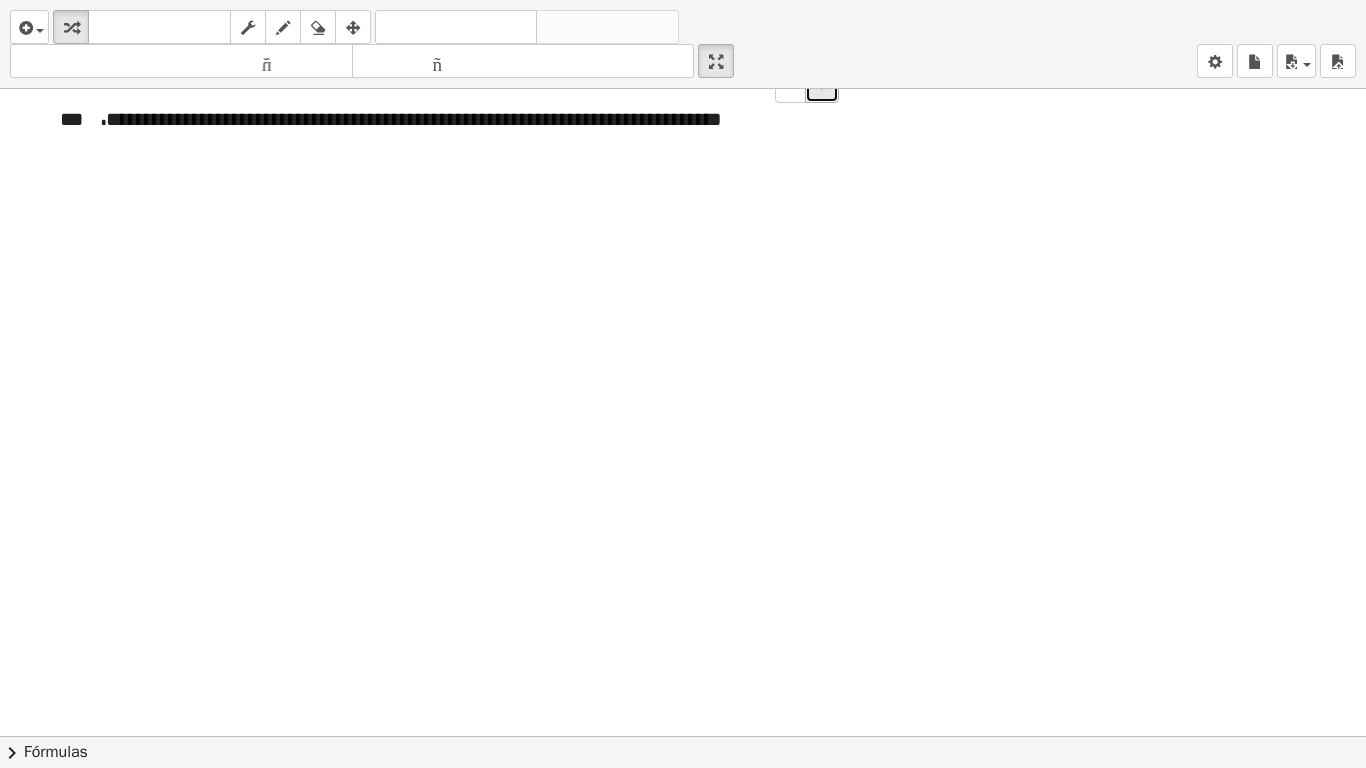 click on "+" at bounding box center [822, 86] 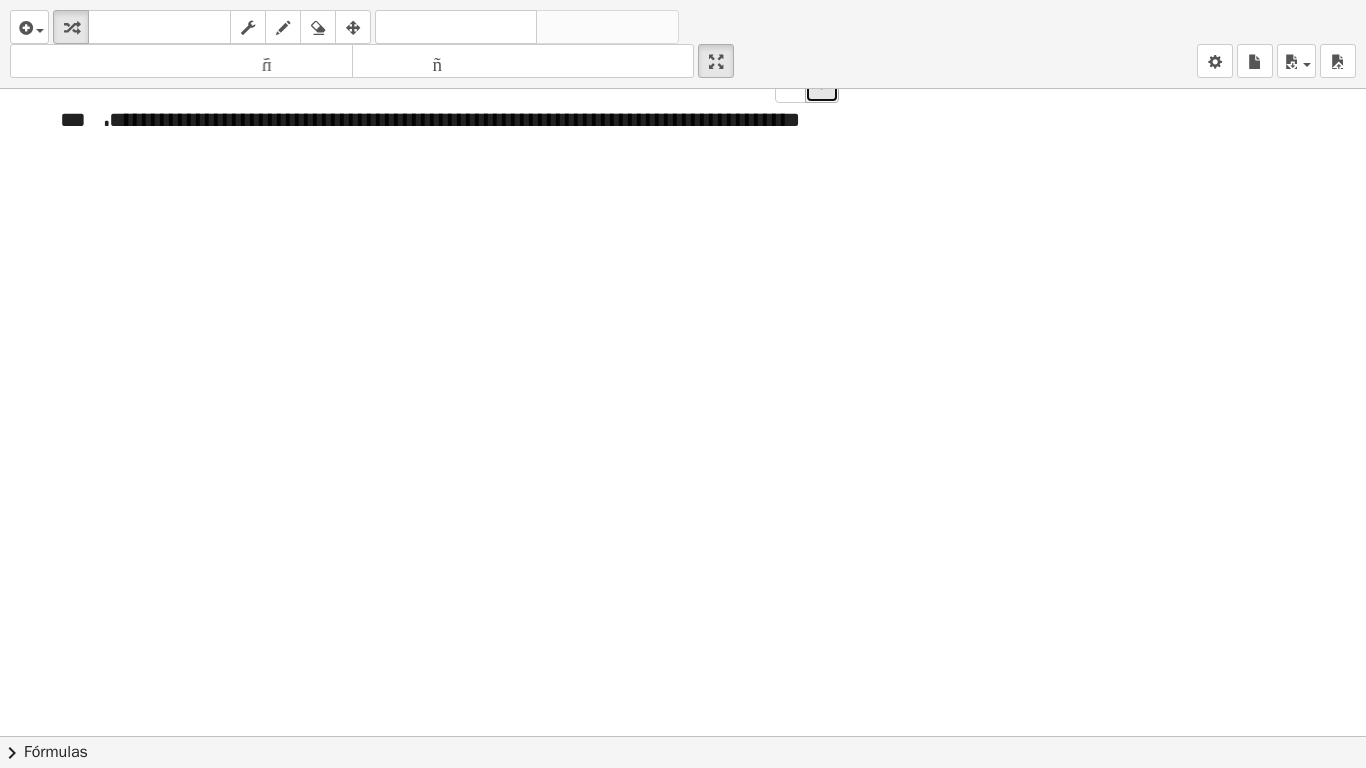 click on "+" at bounding box center (822, 86) 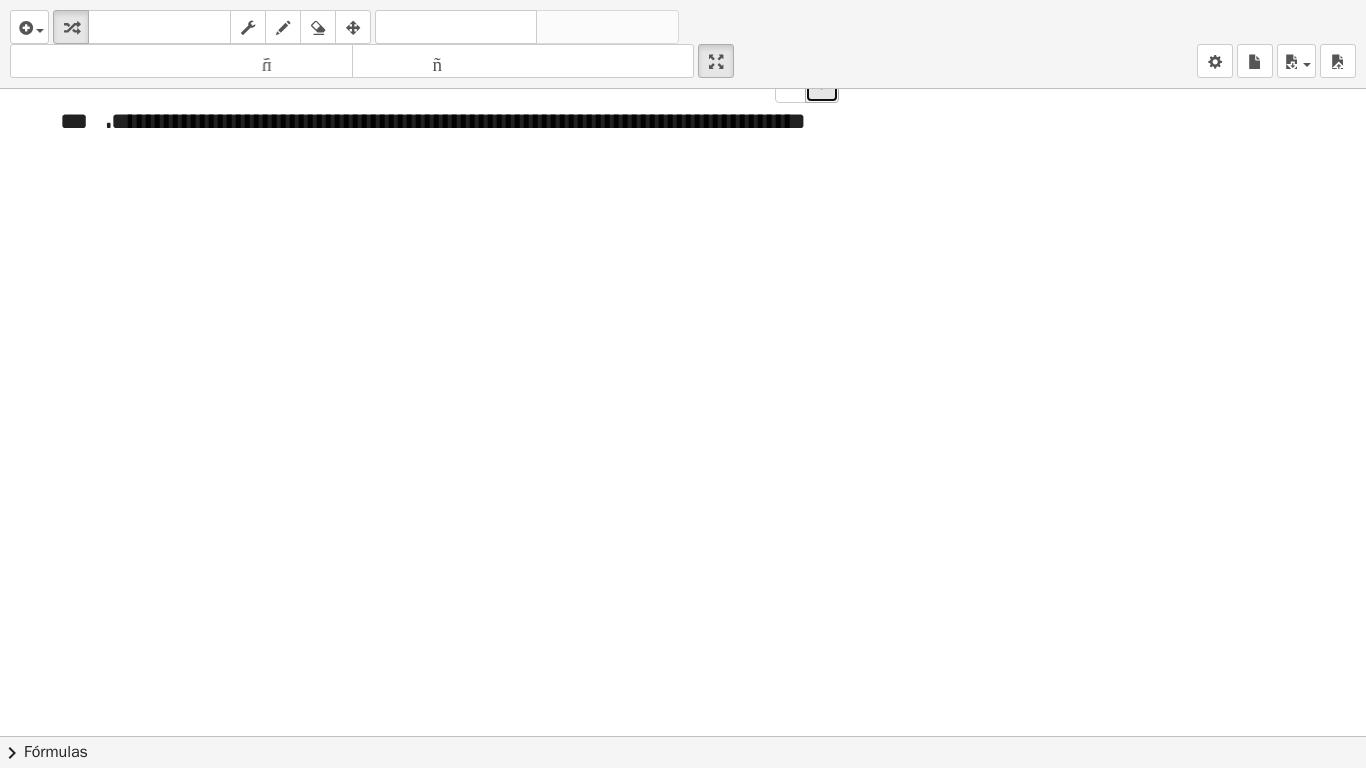 click on "+" at bounding box center (822, 86) 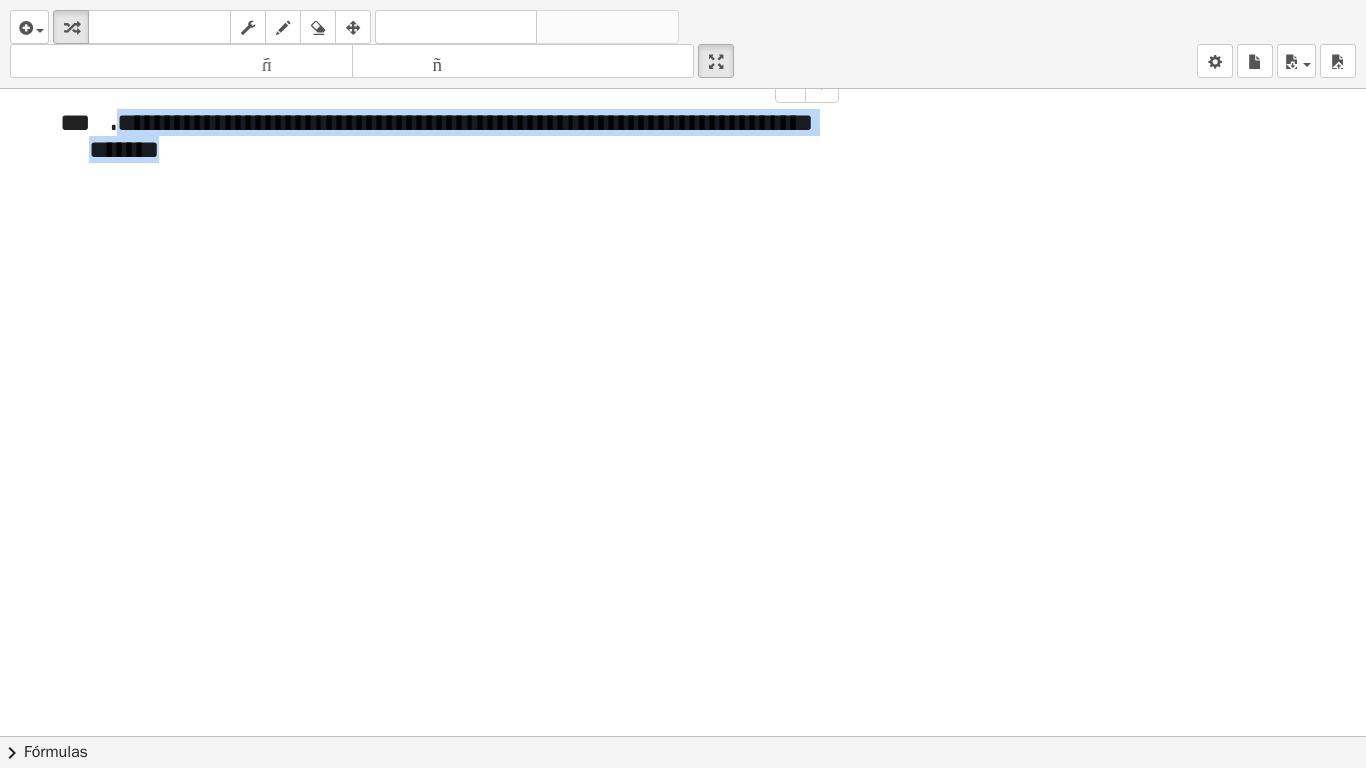 drag, startPoint x: 258, startPoint y: 160, endPoint x: 113, endPoint y: 127, distance: 148.70776 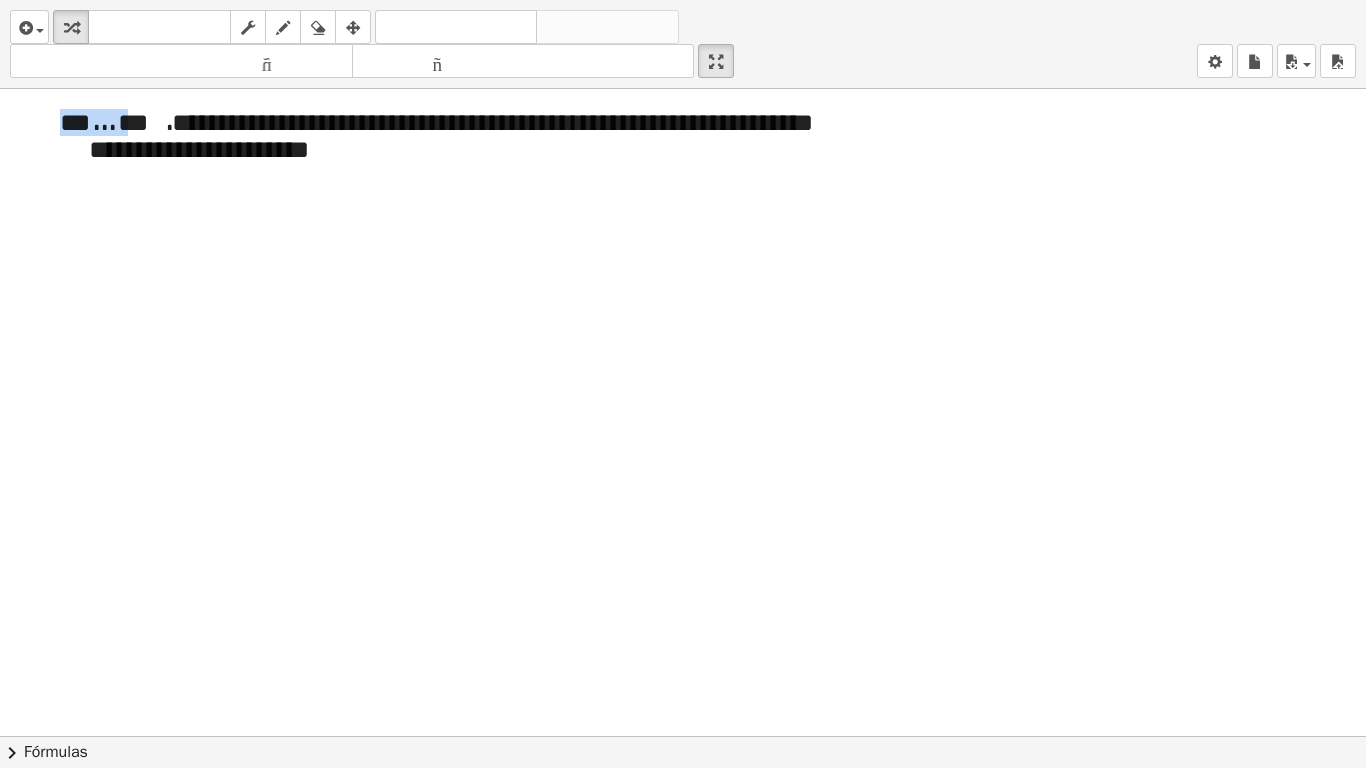 drag, startPoint x: 123, startPoint y: 124, endPoint x: 0, endPoint y: 114, distance: 123.40584 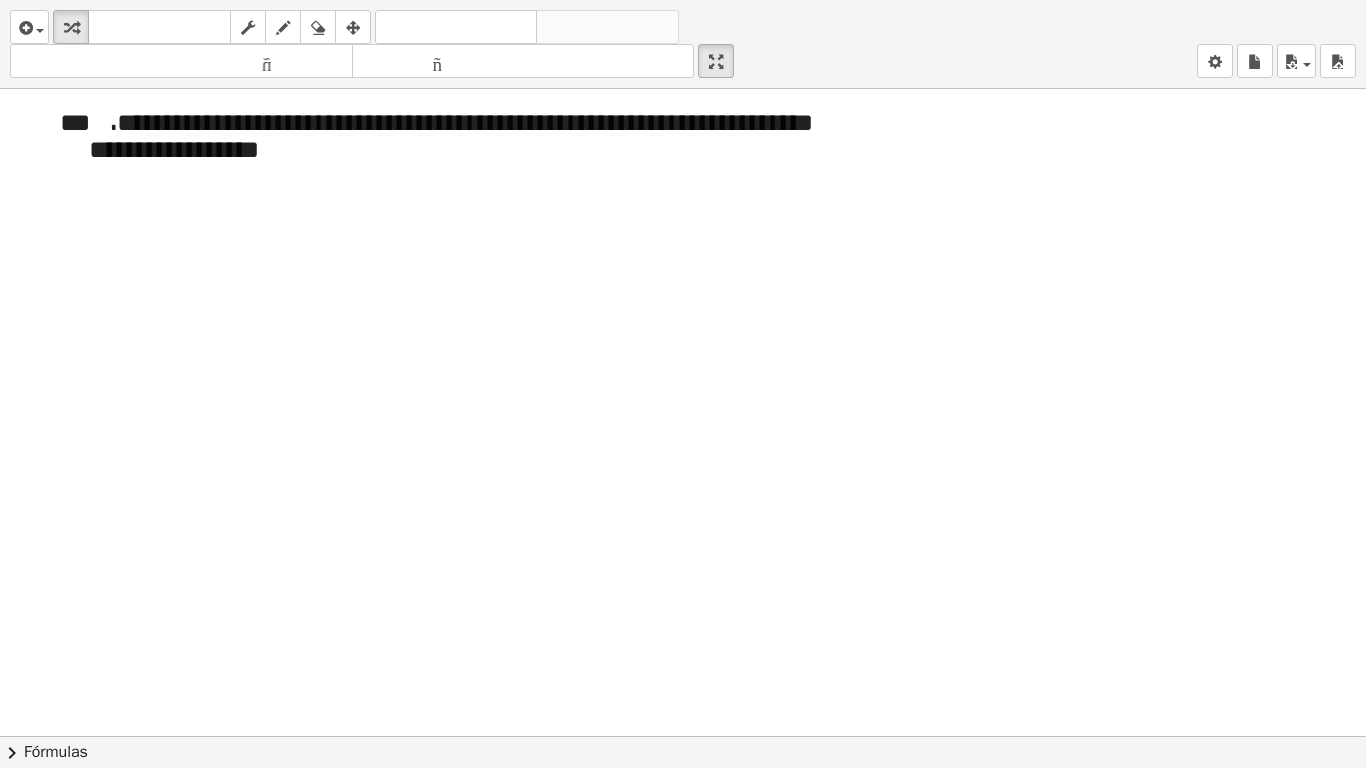 click at bounding box center [683, 736] 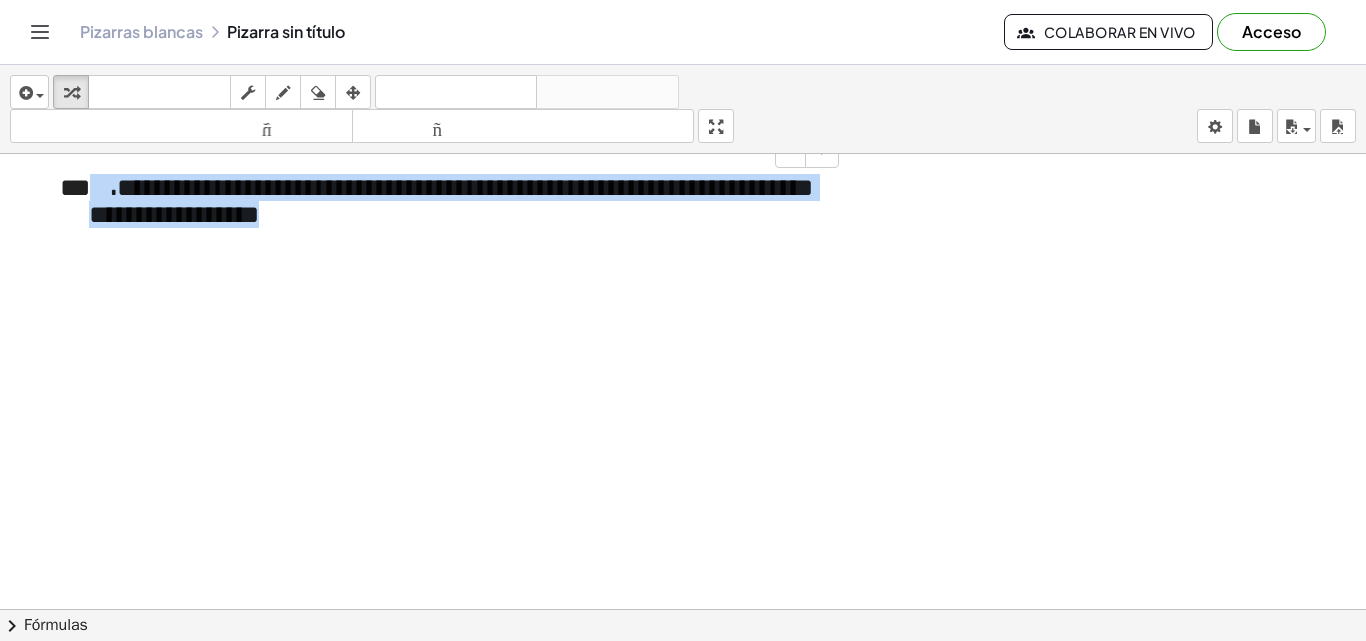 drag, startPoint x: 436, startPoint y: 231, endPoint x: 86, endPoint y: 187, distance: 352.75488 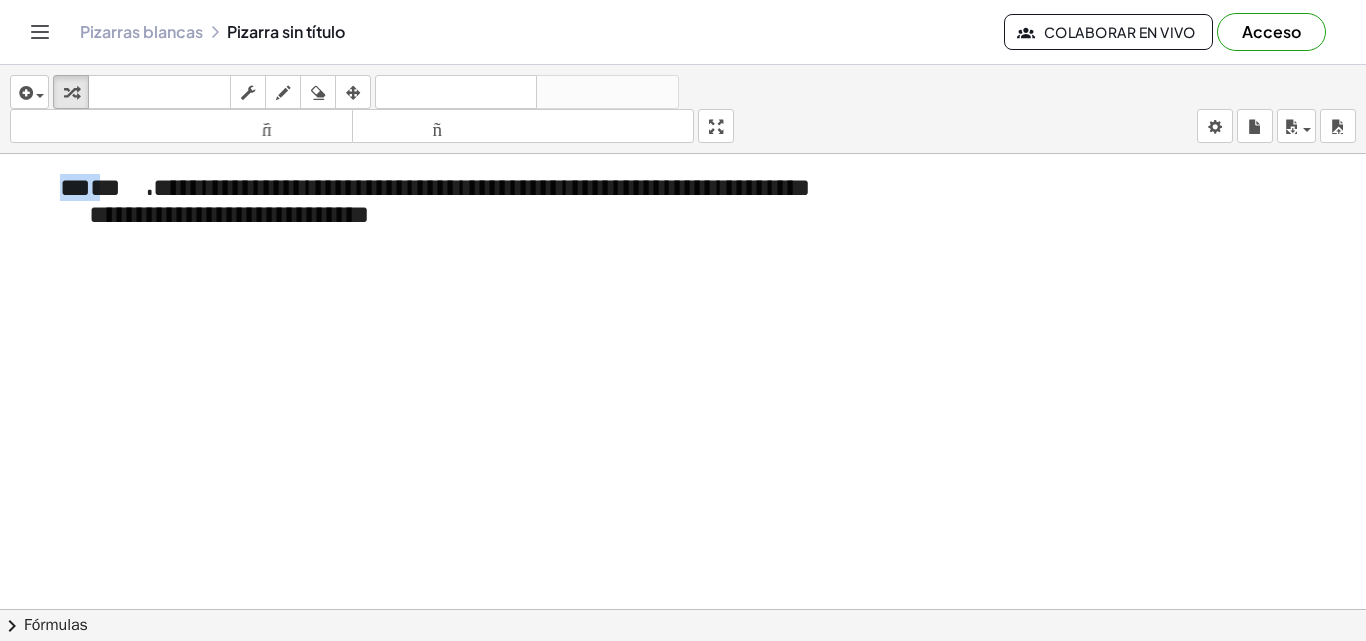 drag, startPoint x: 100, startPoint y: 186, endPoint x: 0, endPoint y: 175, distance: 100.60318 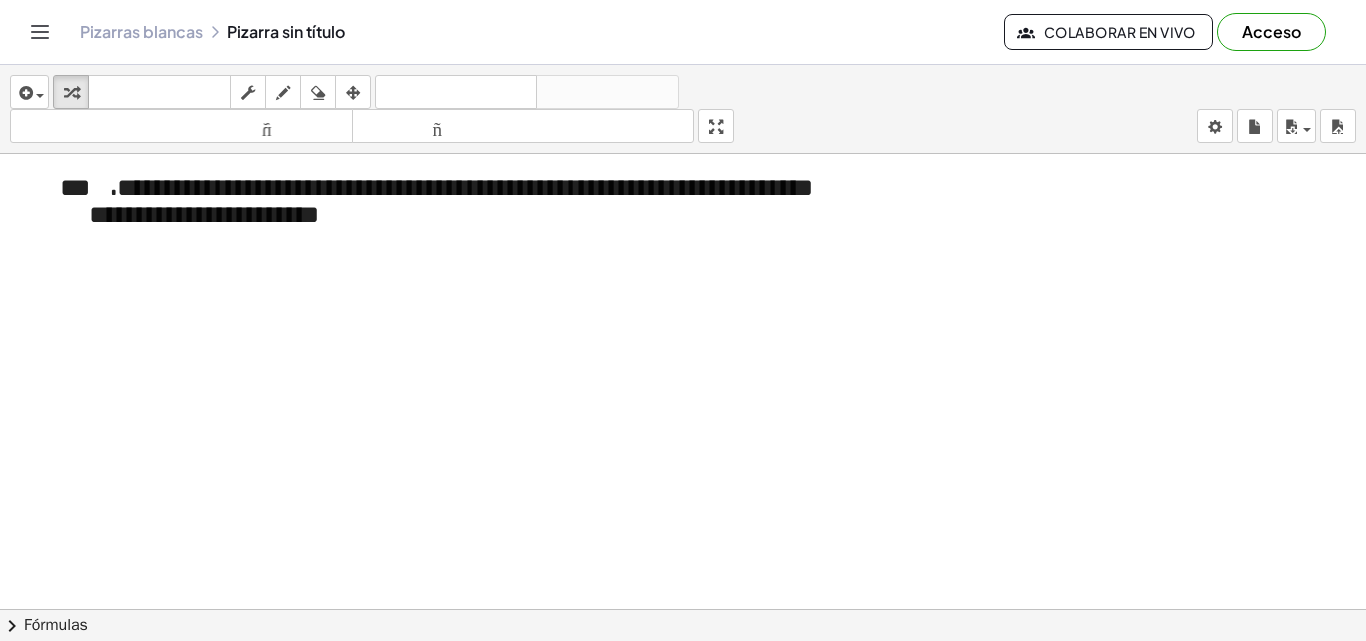 click at bounding box center [683, 623] 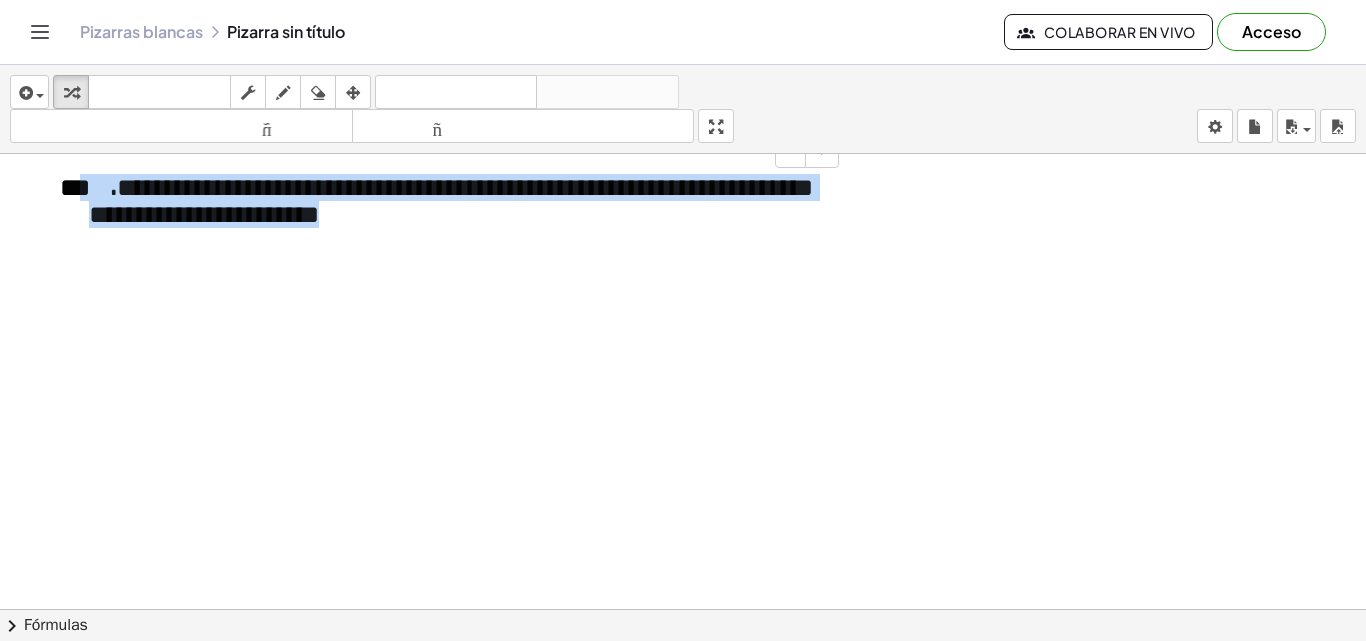 drag, startPoint x: 459, startPoint y: 225, endPoint x: 80, endPoint y: 187, distance: 380.90024 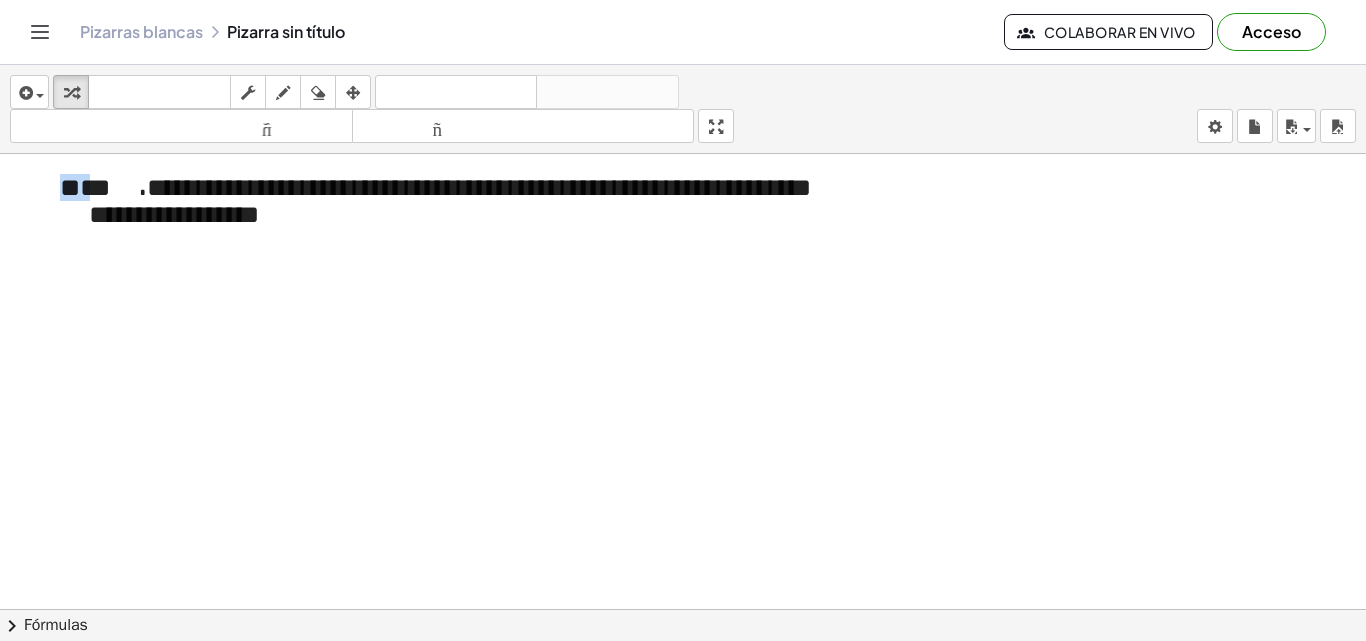 drag, startPoint x: 91, startPoint y: 185, endPoint x: 0, endPoint y: 185, distance: 91 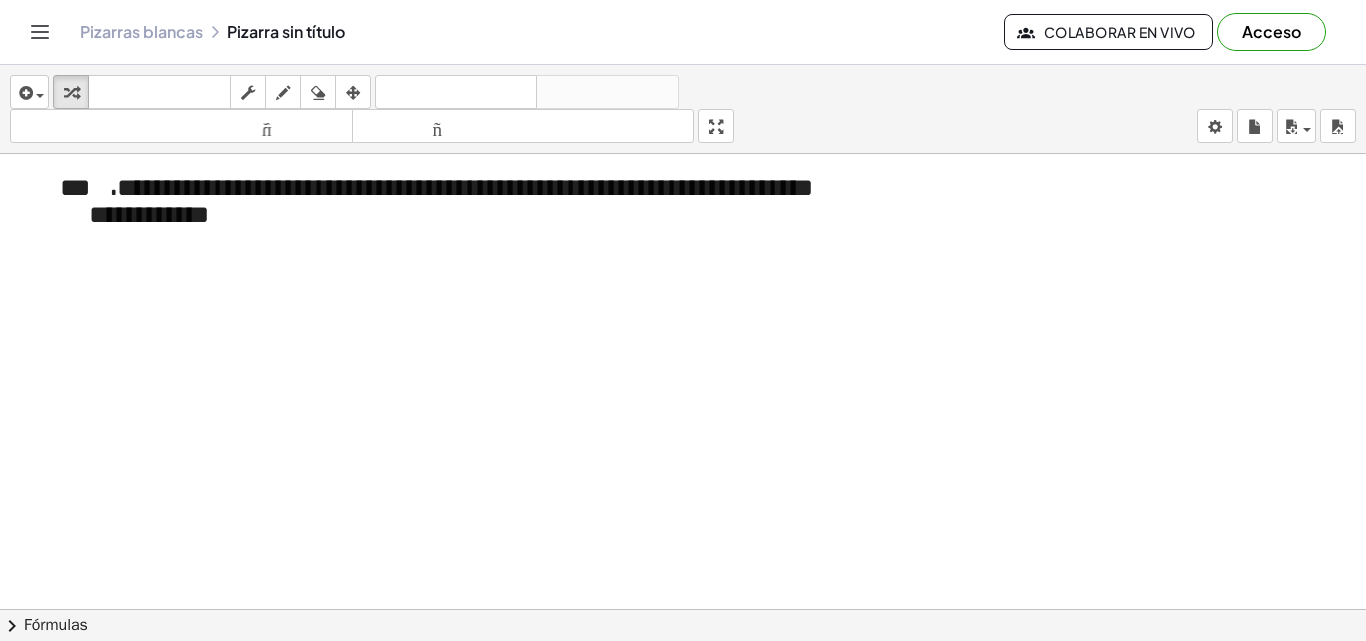 click at bounding box center (683, 623) 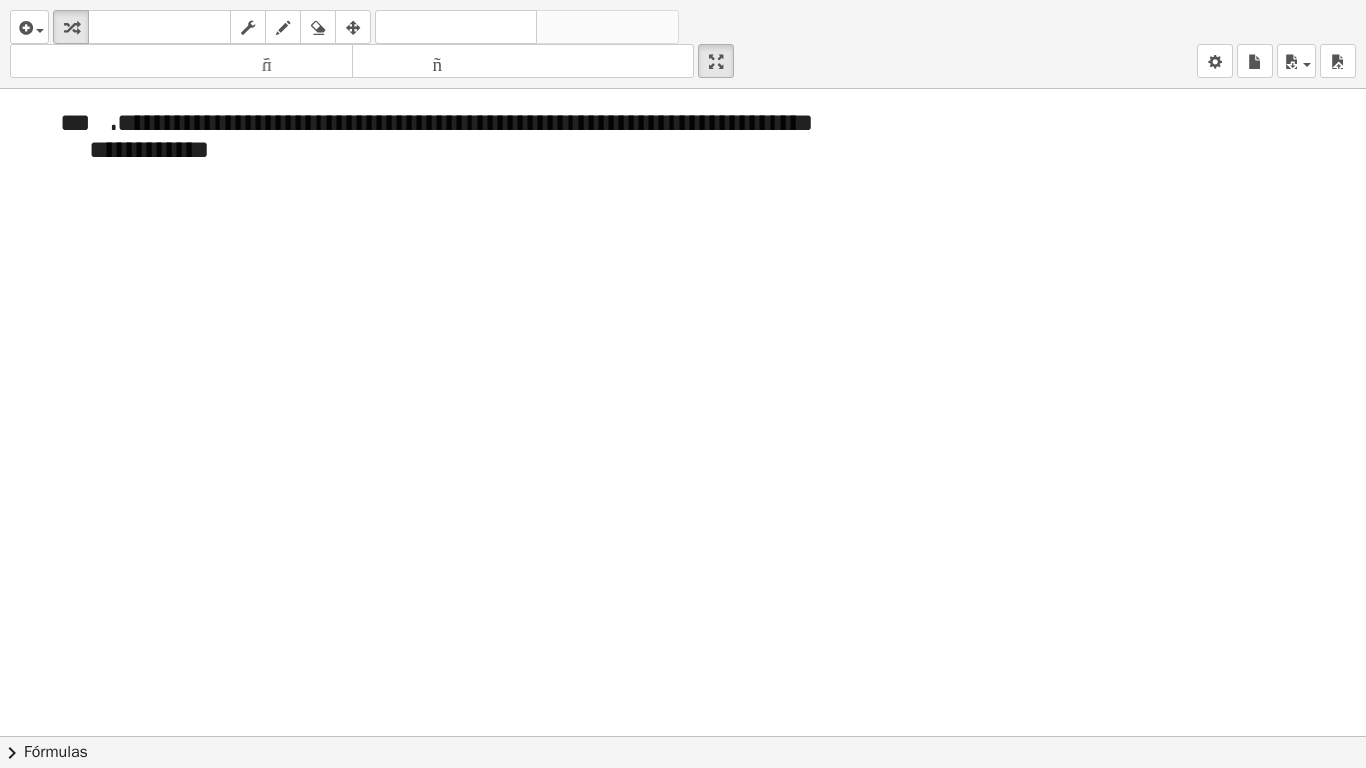 click at bounding box center (683, 736) 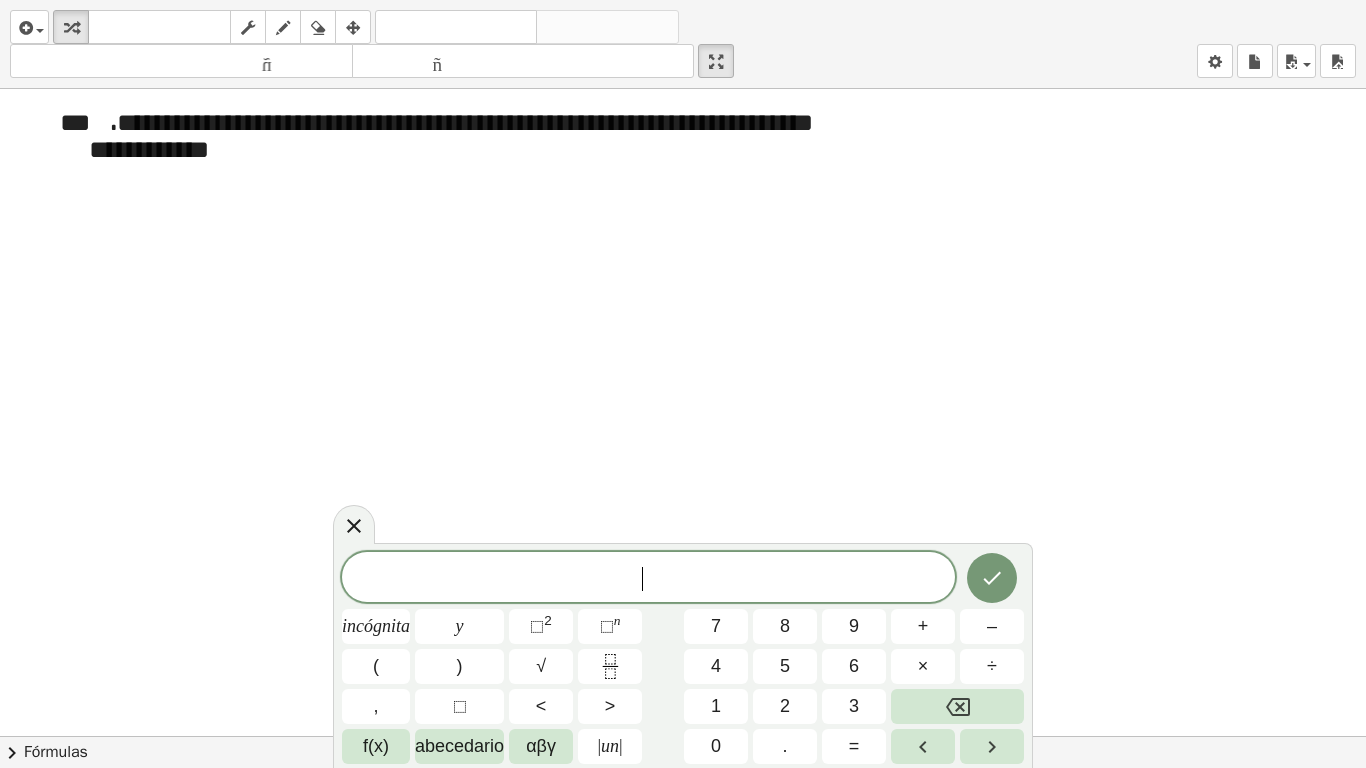 drag, startPoint x: 352, startPoint y: 528, endPoint x: 398, endPoint y: 509, distance: 49.76947 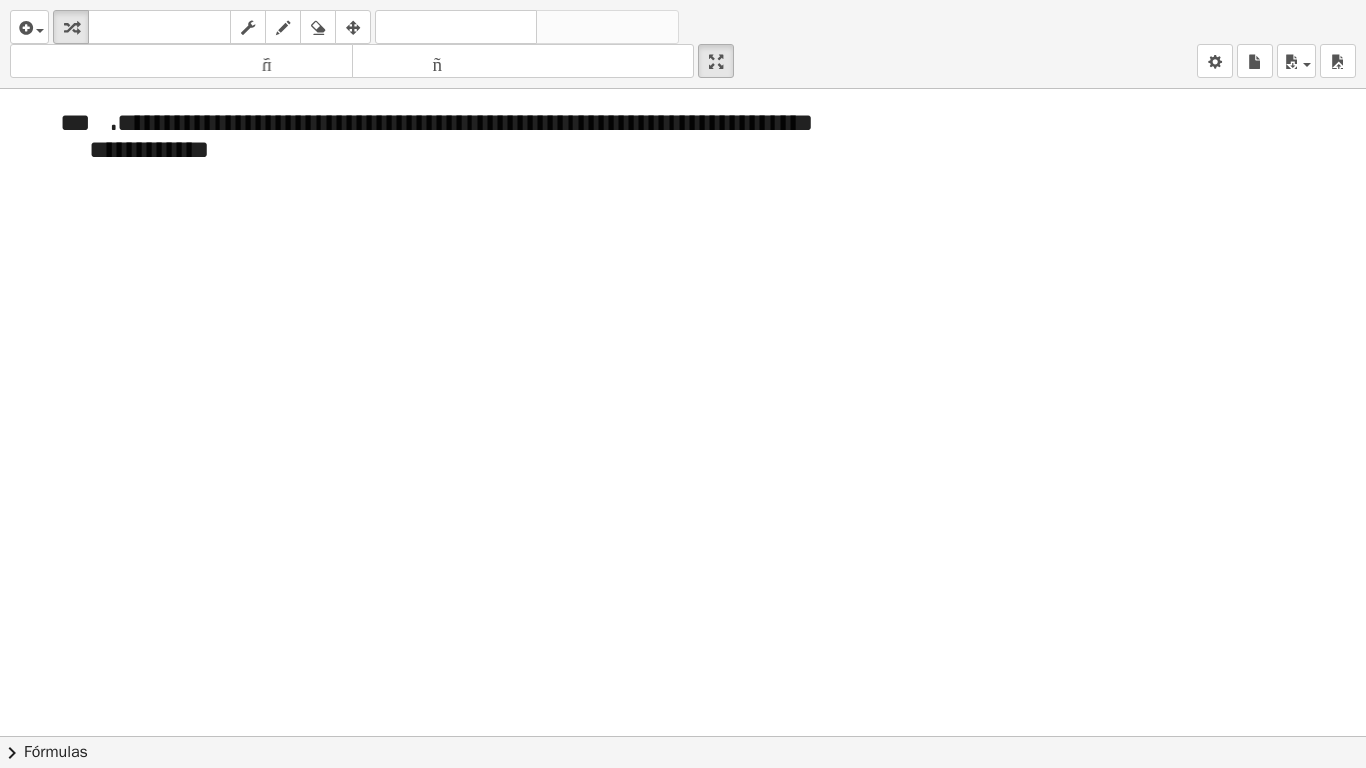 drag, startPoint x: 708, startPoint y: 59, endPoint x: 708, endPoint y: -28, distance: 87 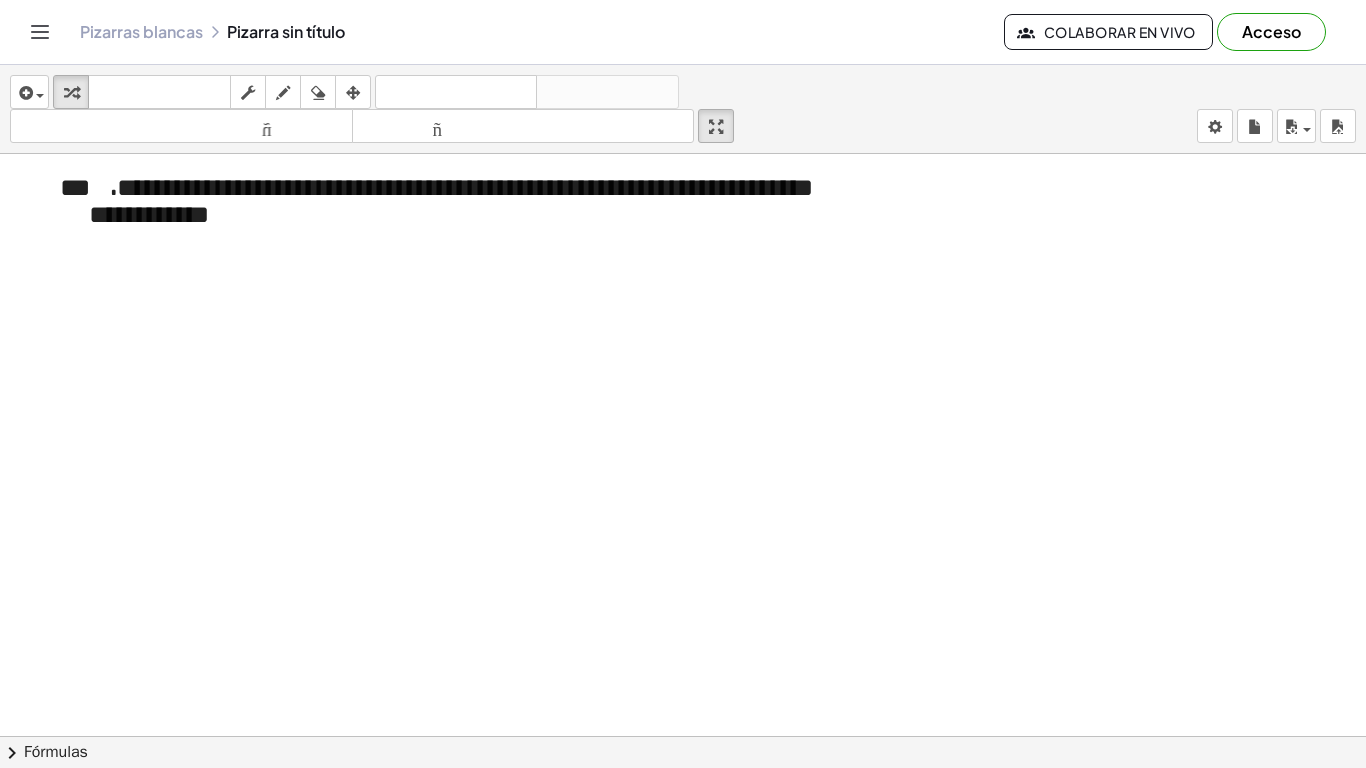 click on "**********" at bounding box center (683, 384) 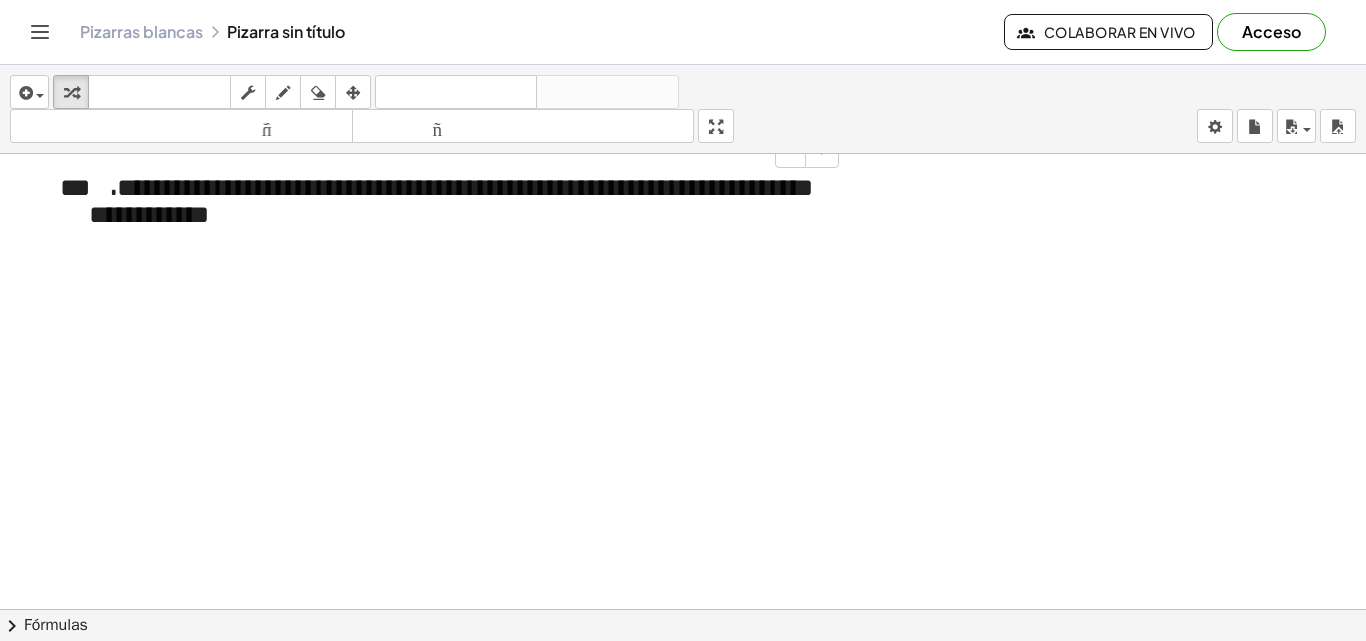 click on "**********" at bounding box center [451, 201] 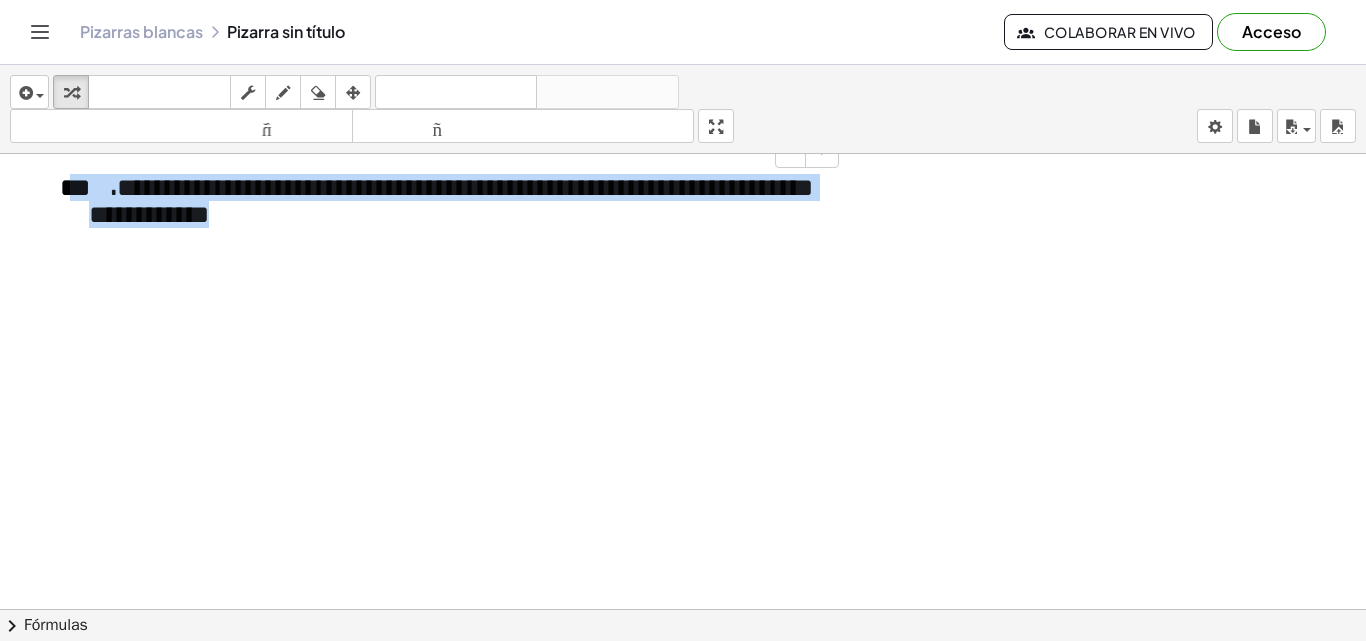 drag, startPoint x: 373, startPoint y: 221, endPoint x: 70, endPoint y: 167, distance: 307.77426 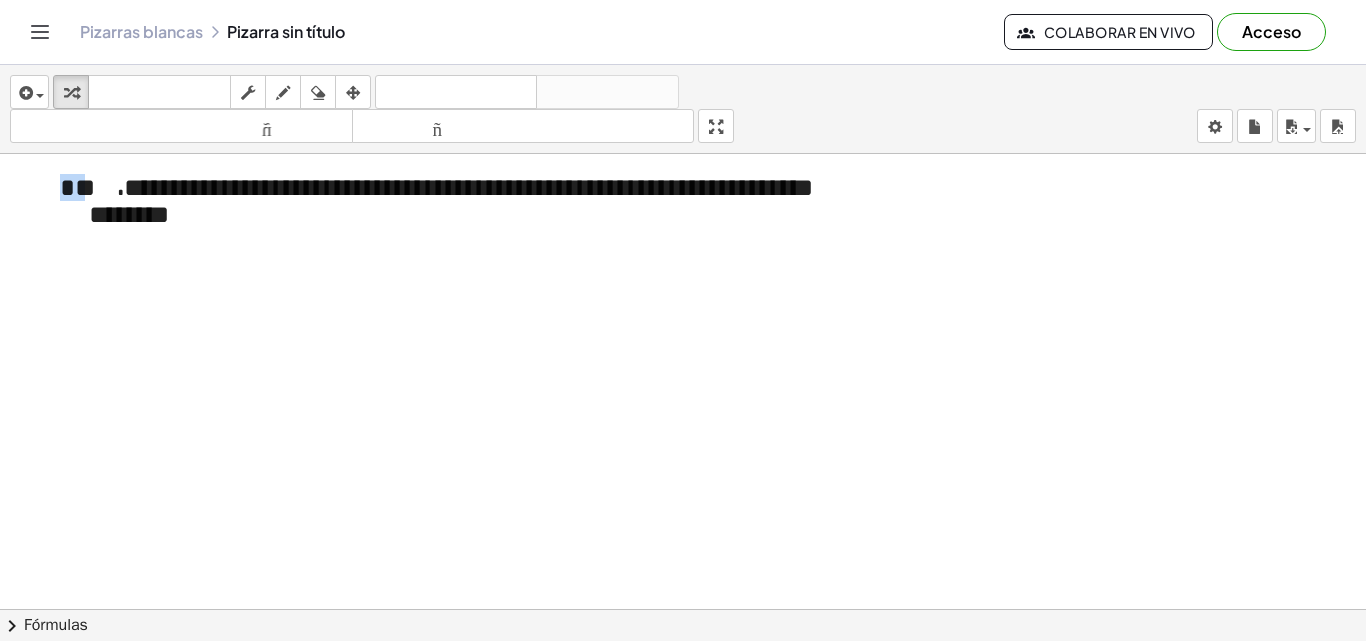 drag, startPoint x: 86, startPoint y: 187, endPoint x: 0, endPoint y: 174, distance: 86.977005 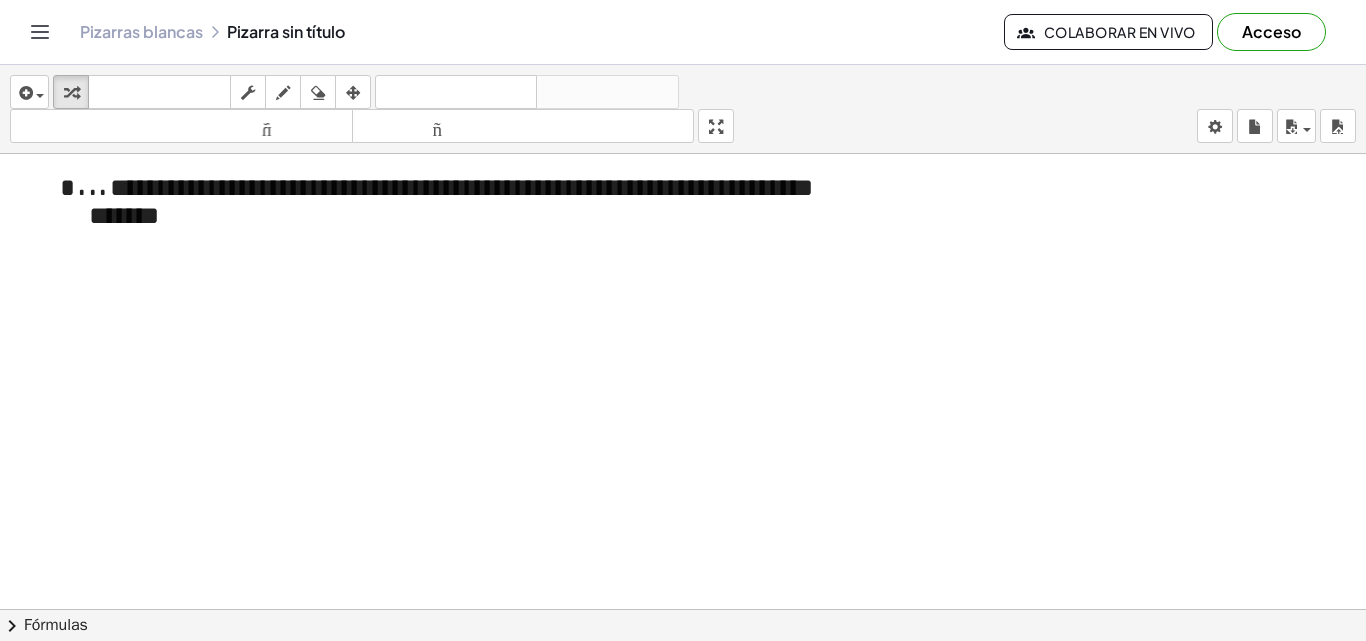 click at bounding box center [683, 623] 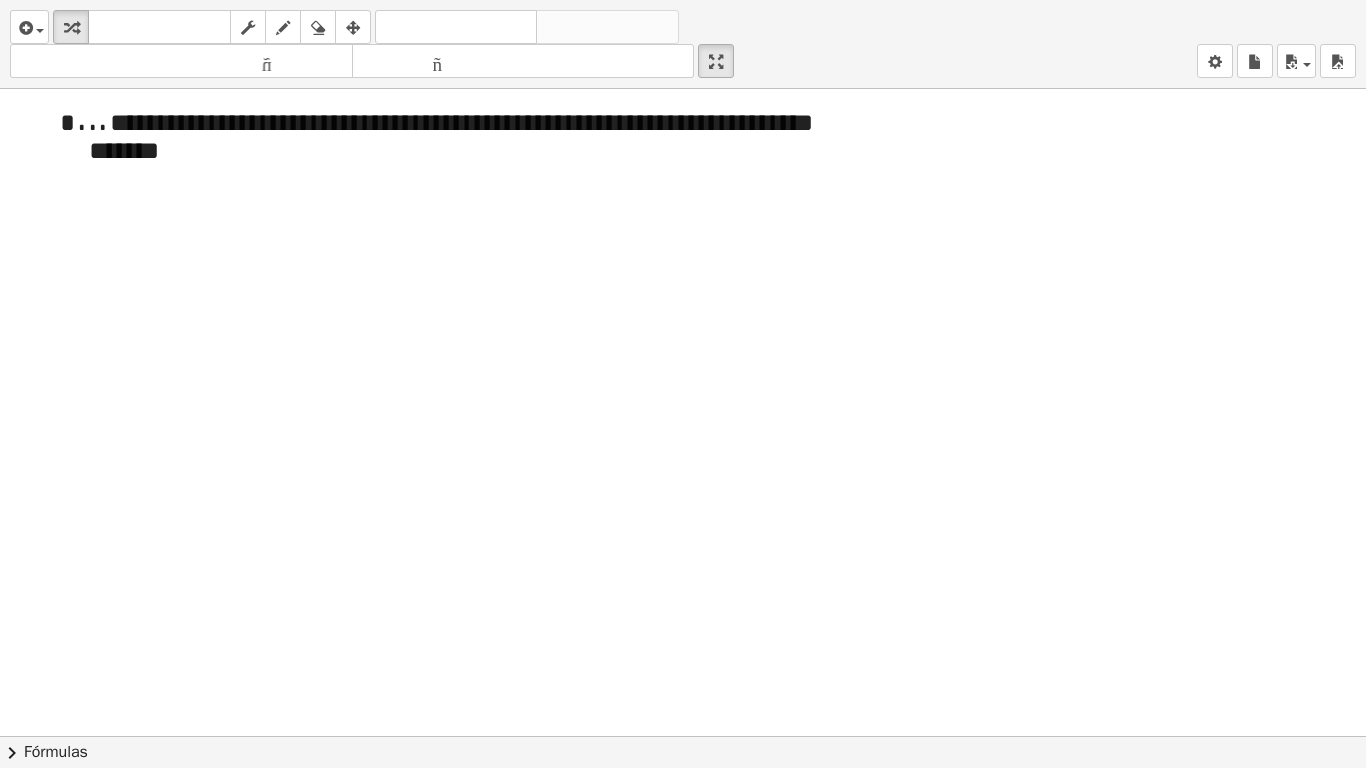 click at bounding box center [683, 736] 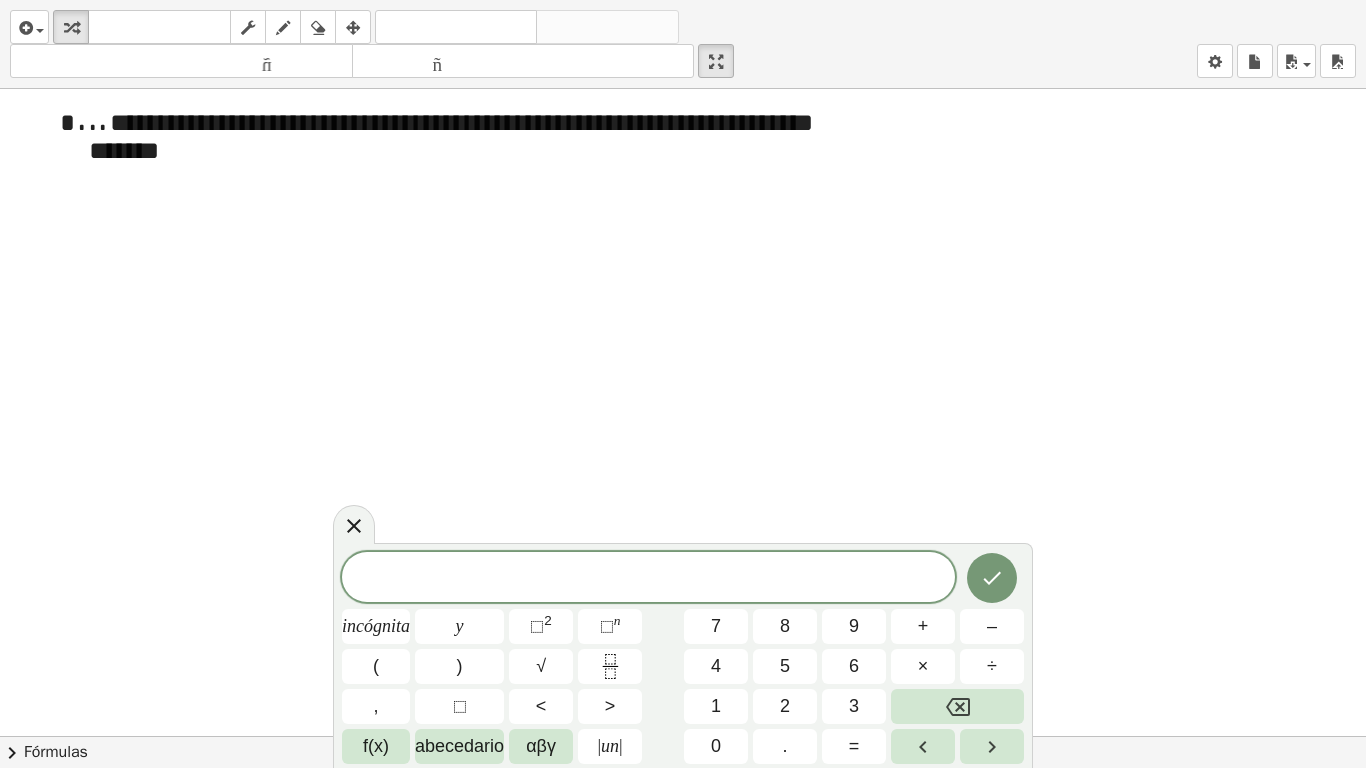 drag, startPoint x: 352, startPoint y: 528, endPoint x: 553, endPoint y: 462, distance: 211.5585 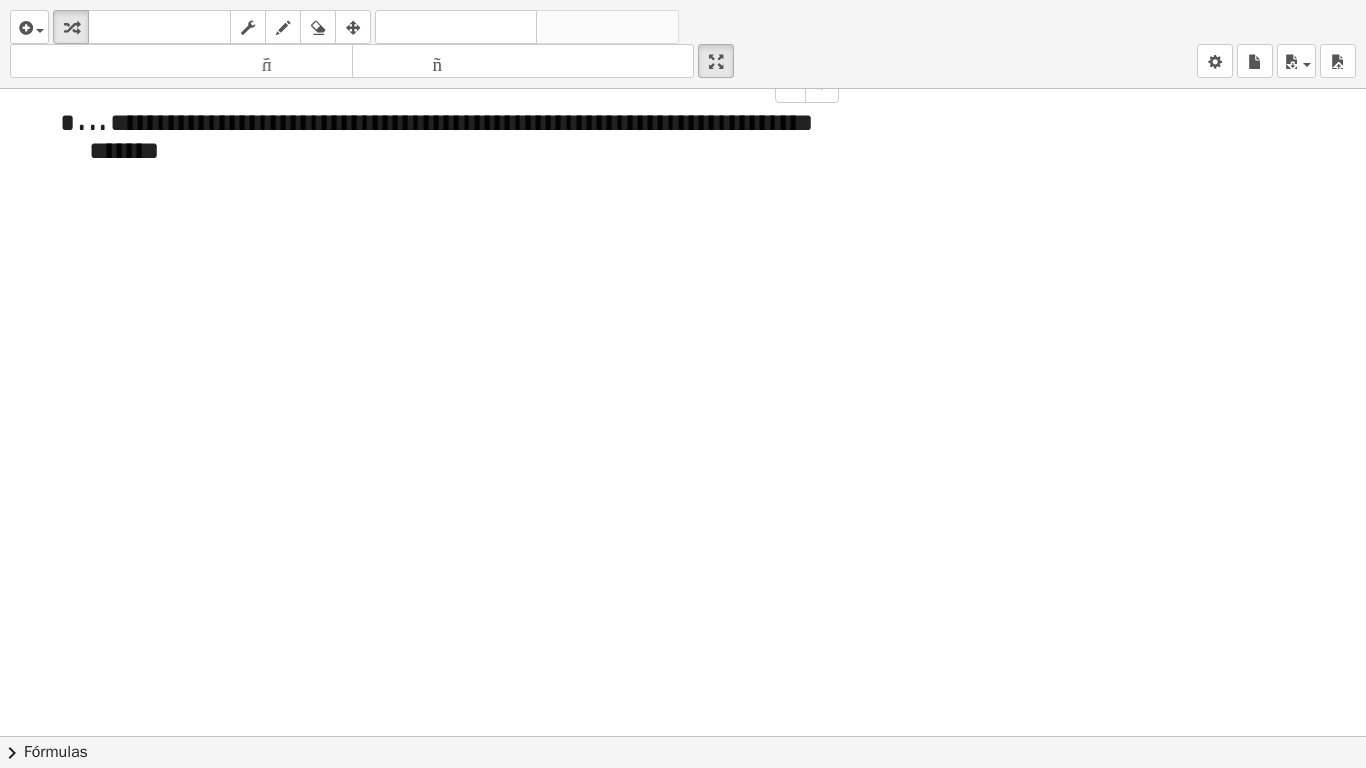 drag, startPoint x: 310, startPoint y: 160, endPoint x: 167, endPoint y: 119, distance: 148.76155 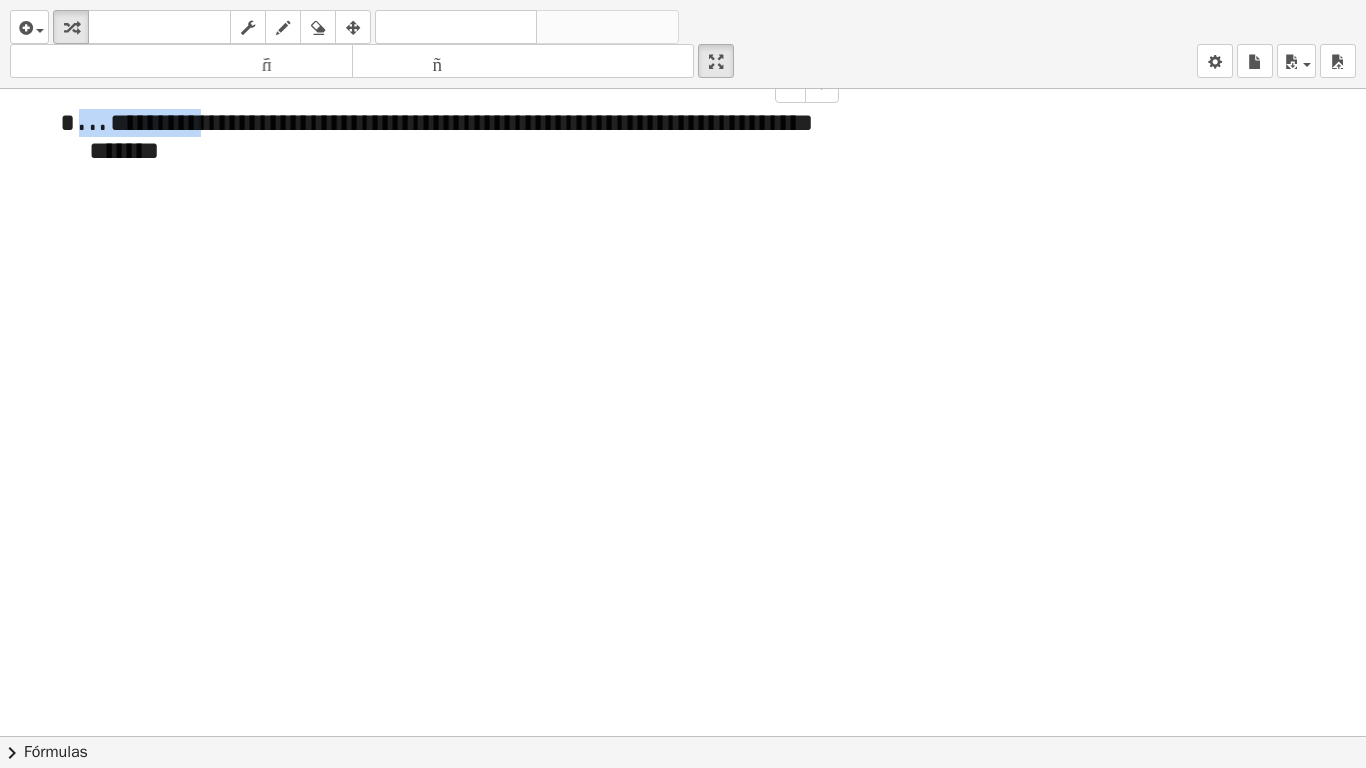 drag, startPoint x: 167, startPoint y: 119, endPoint x: 78, endPoint y: 125, distance: 89.20202 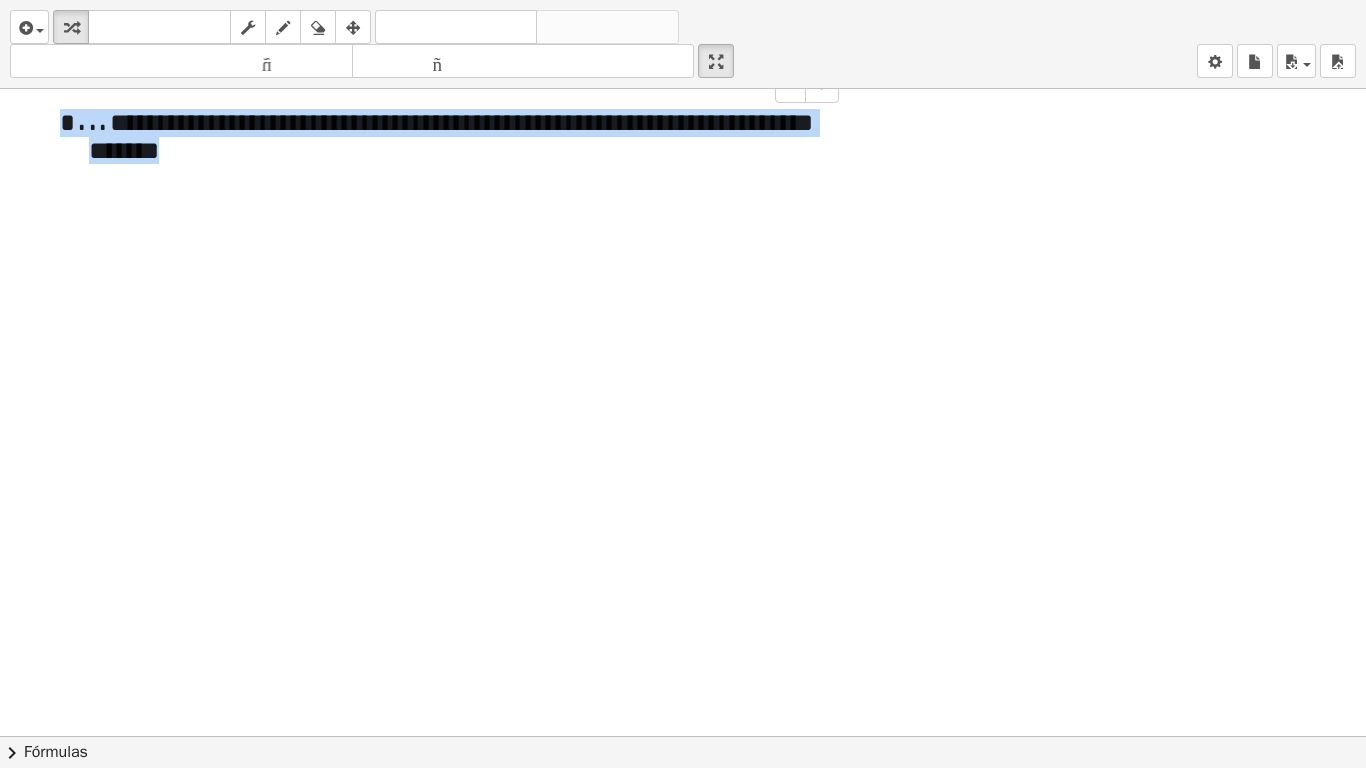 drag, startPoint x: 263, startPoint y: 161, endPoint x: 61, endPoint y: 118, distance: 206.52603 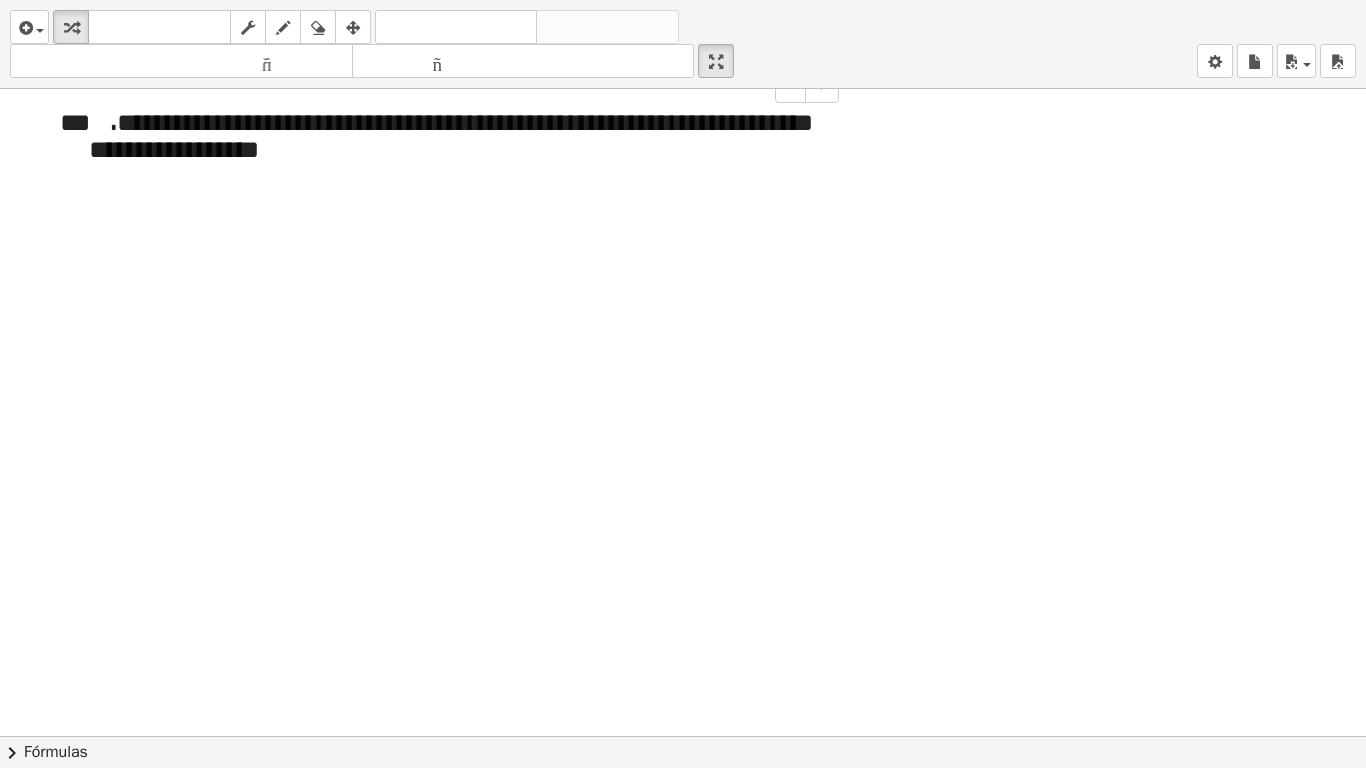click on "**" at bounding box center (75, 122) 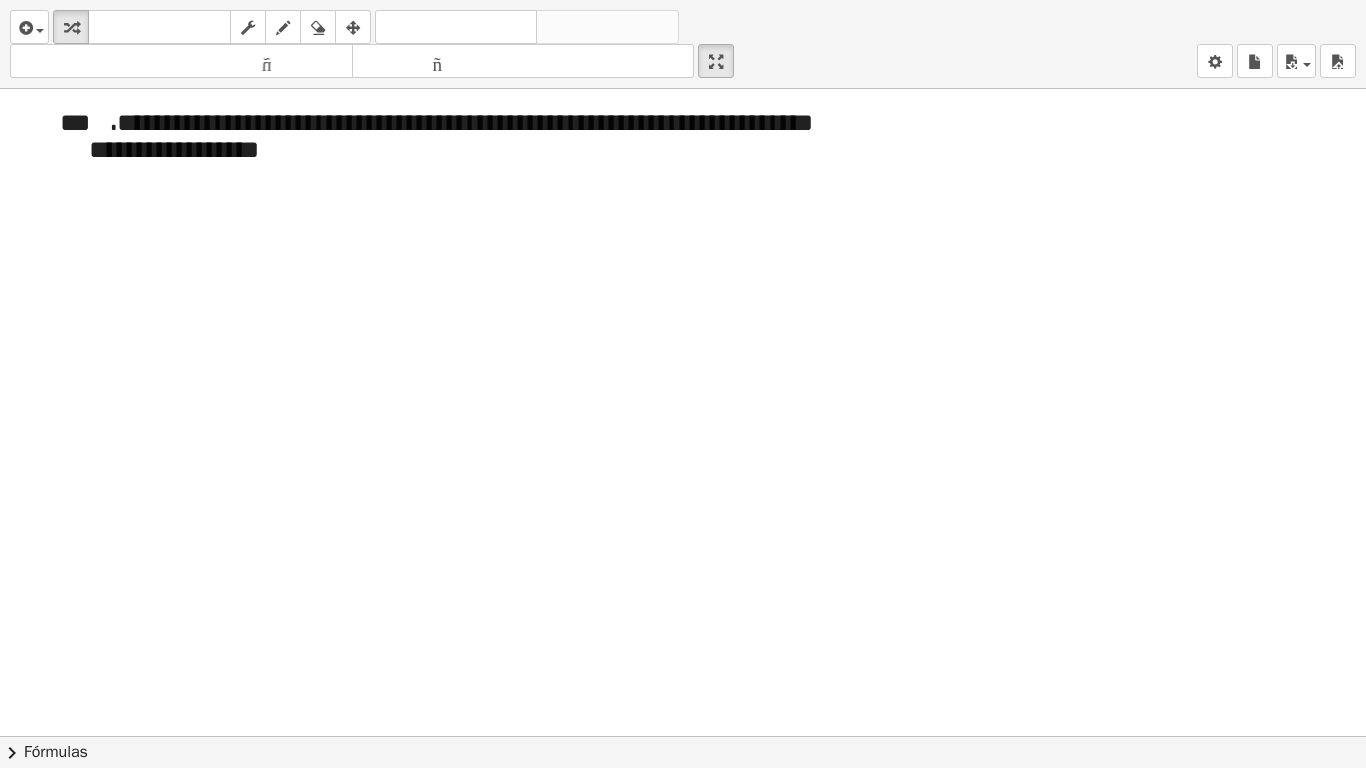 click at bounding box center (683, 736) 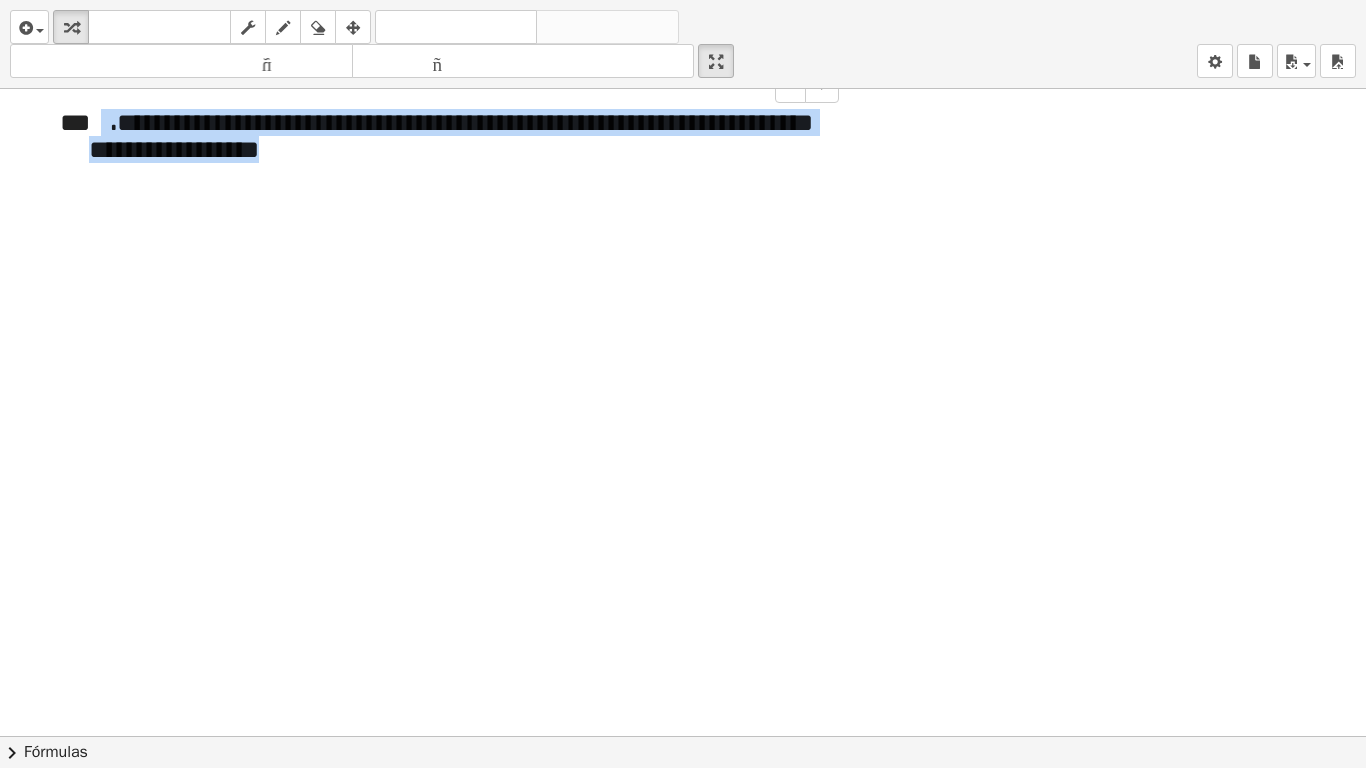 drag, startPoint x: 422, startPoint y: 162, endPoint x: 103, endPoint y: 107, distance: 323.70667 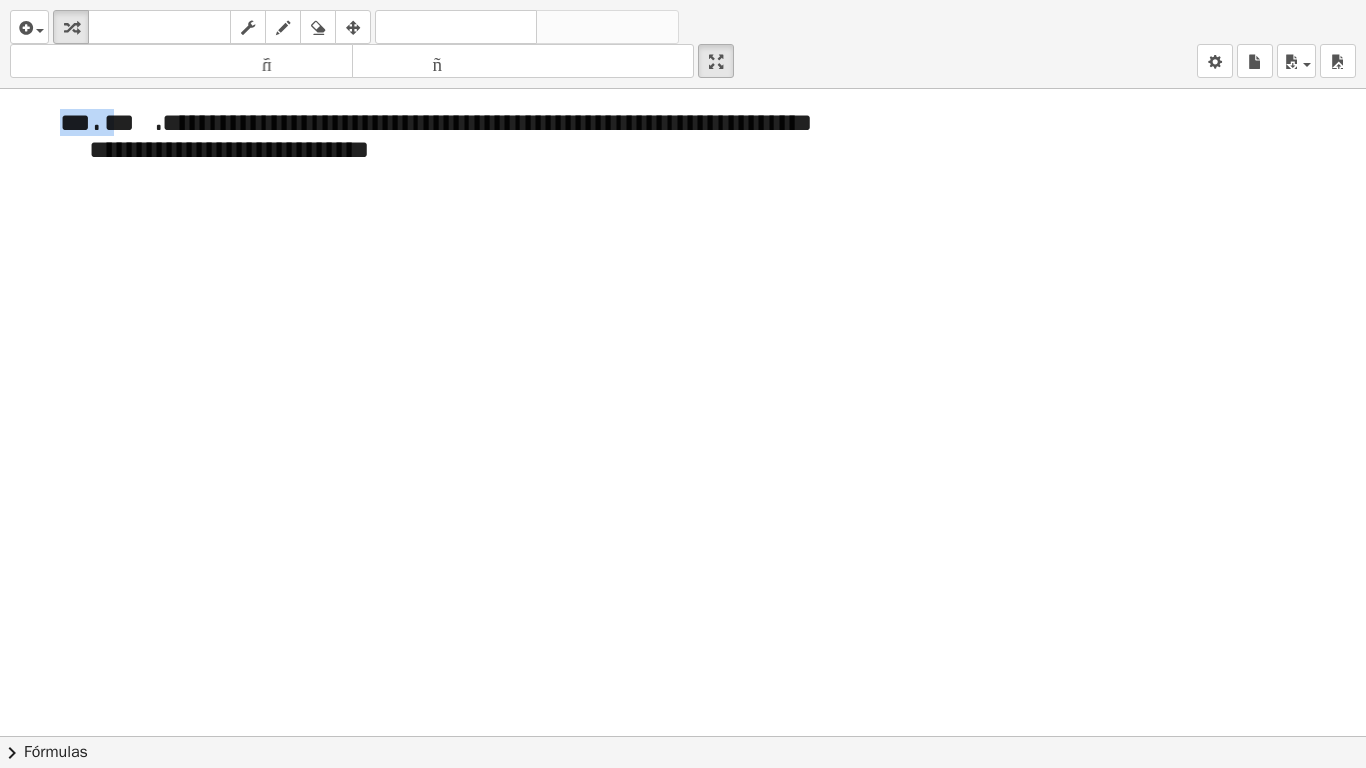 drag, startPoint x: 110, startPoint y: 112, endPoint x: 0, endPoint y: 105, distance: 110.2225 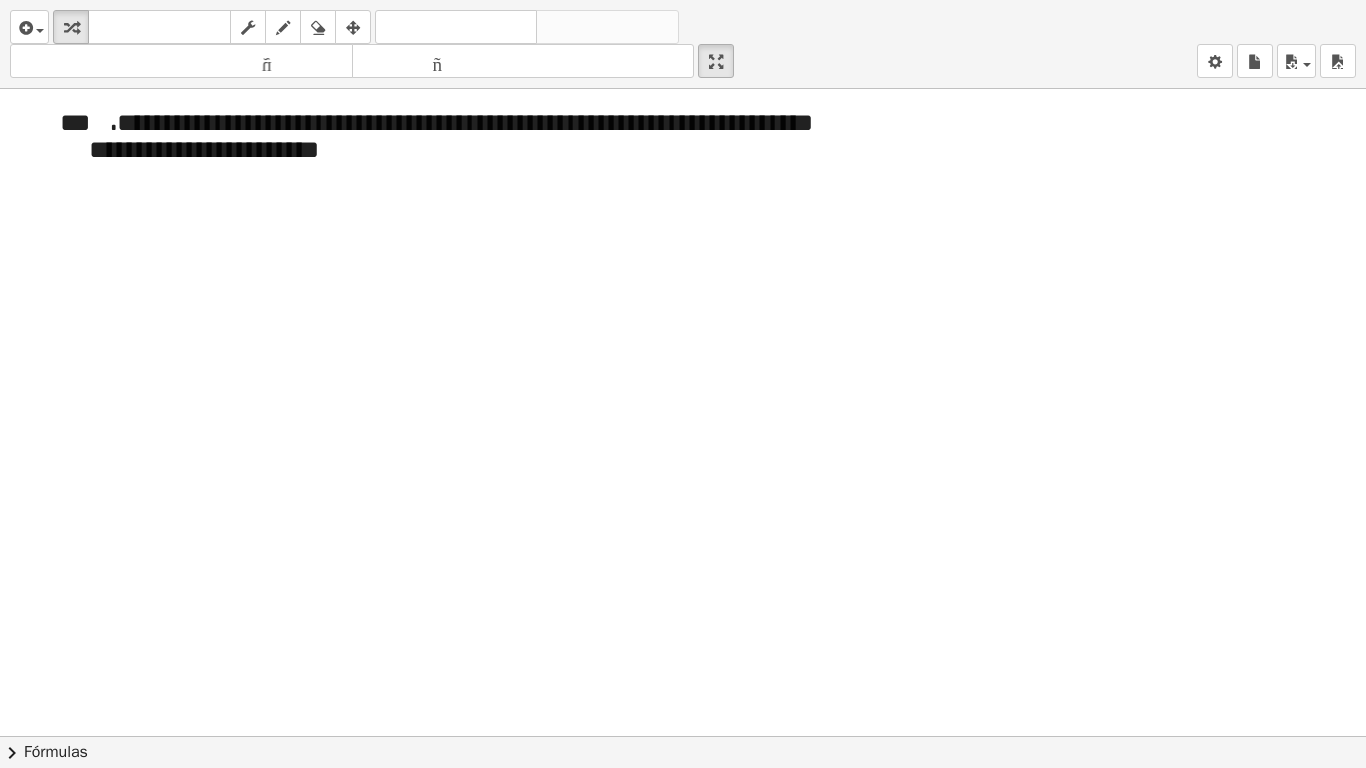 click at bounding box center [683, 736] 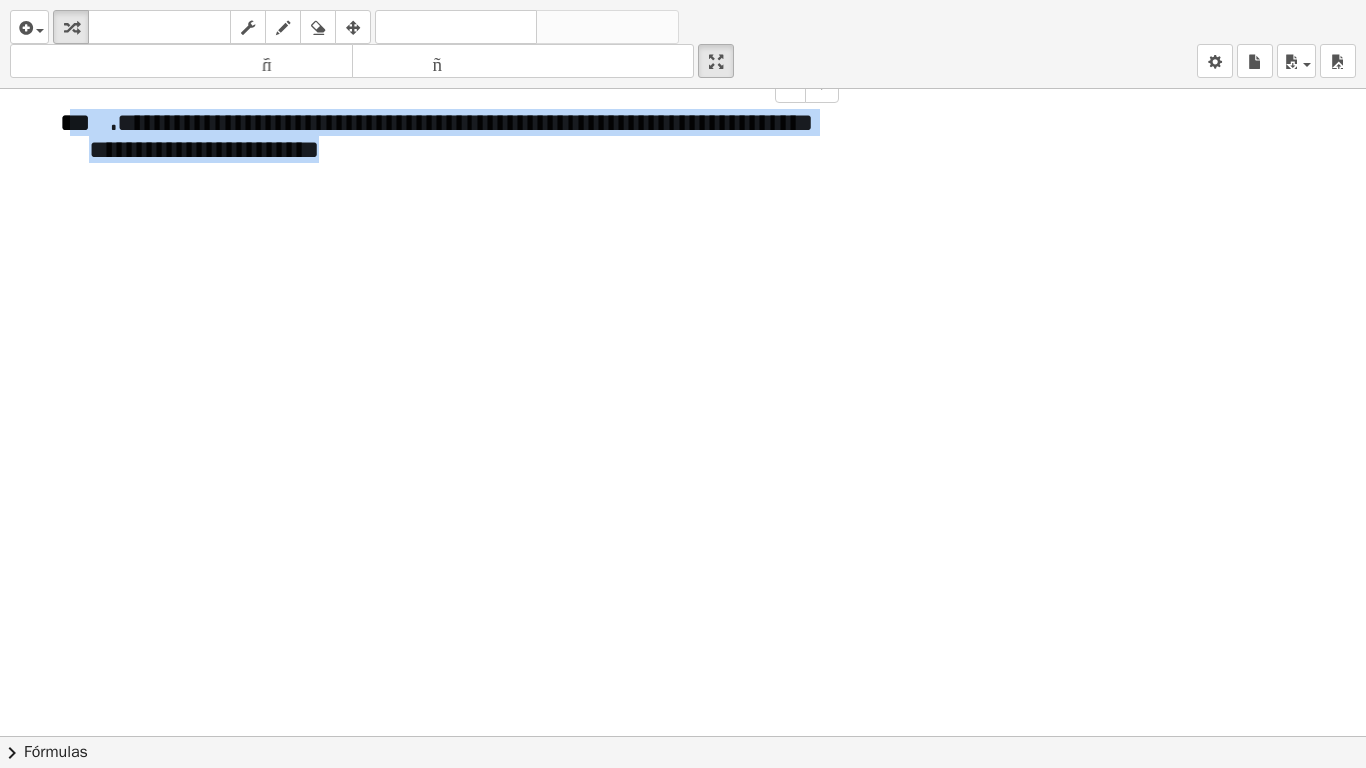 drag, startPoint x: 471, startPoint y: 153, endPoint x: 70, endPoint y: 119, distance: 402.4388 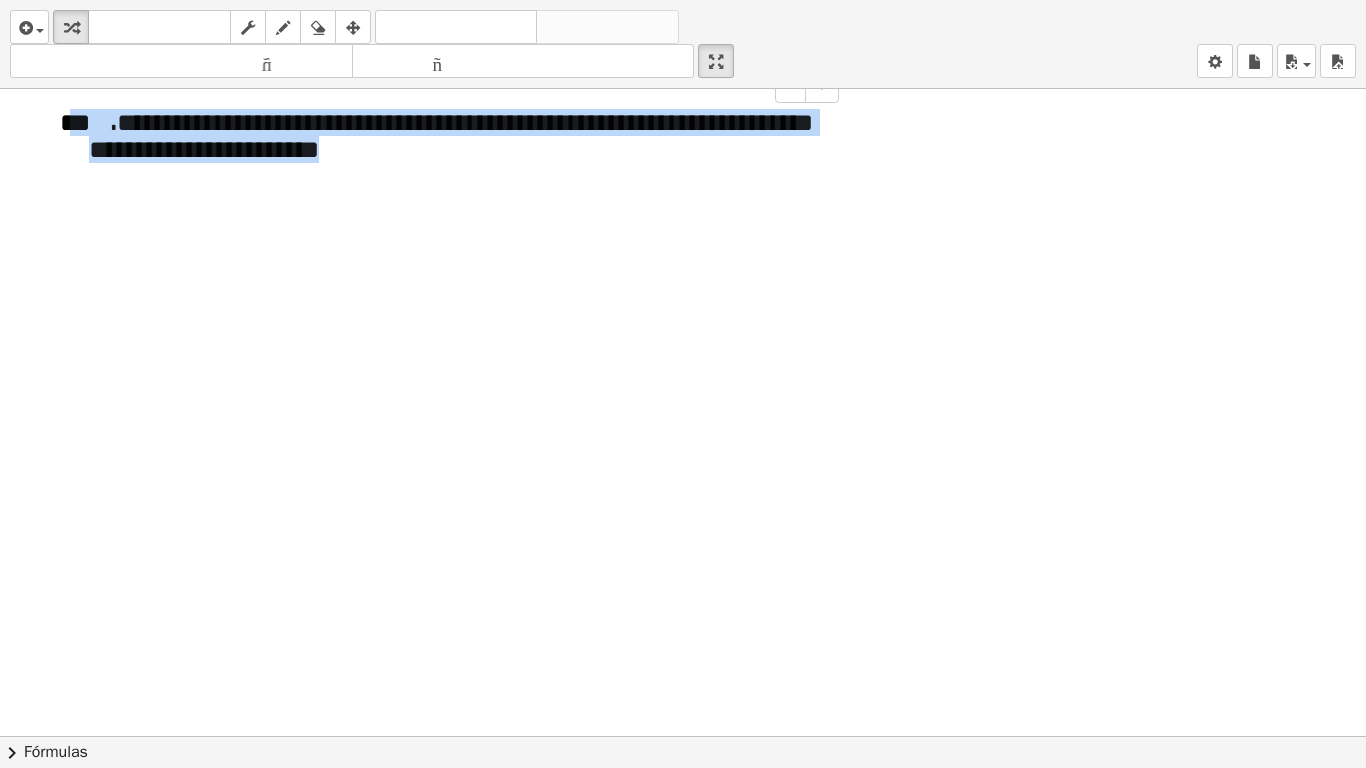 copy on "**********" 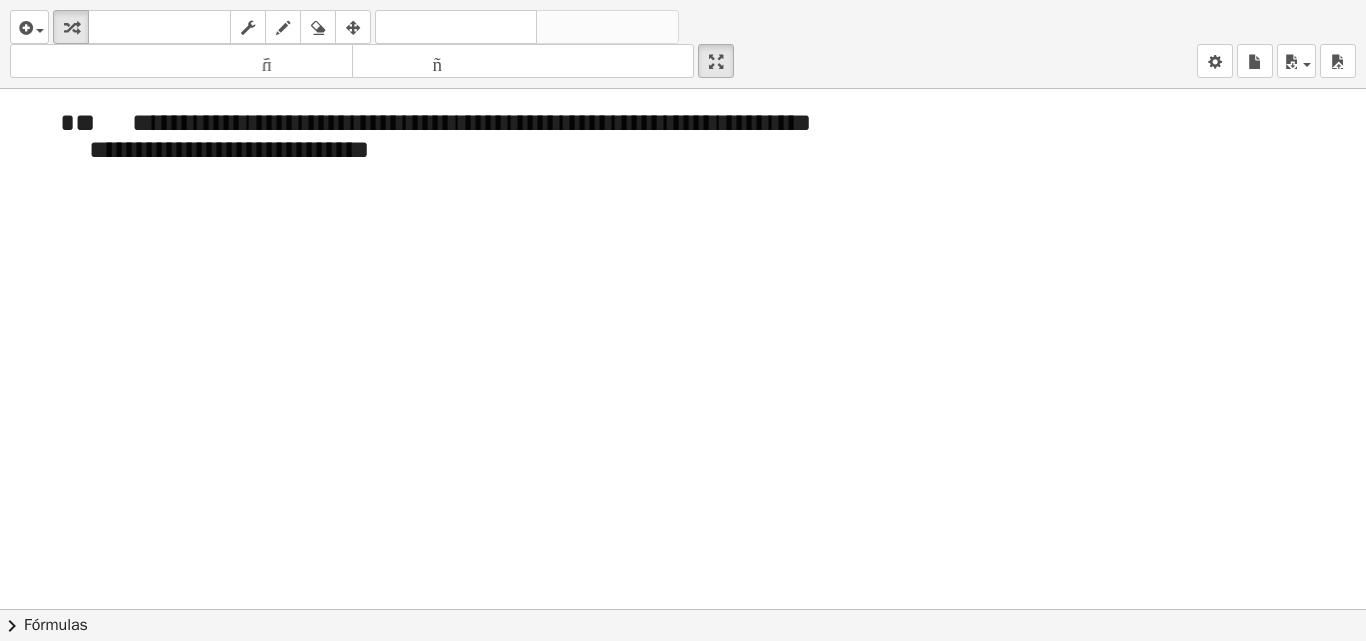 drag, startPoint x: 716, startPoint y: 55, endPoint x: 716, endPoint y: -32, distance: 87 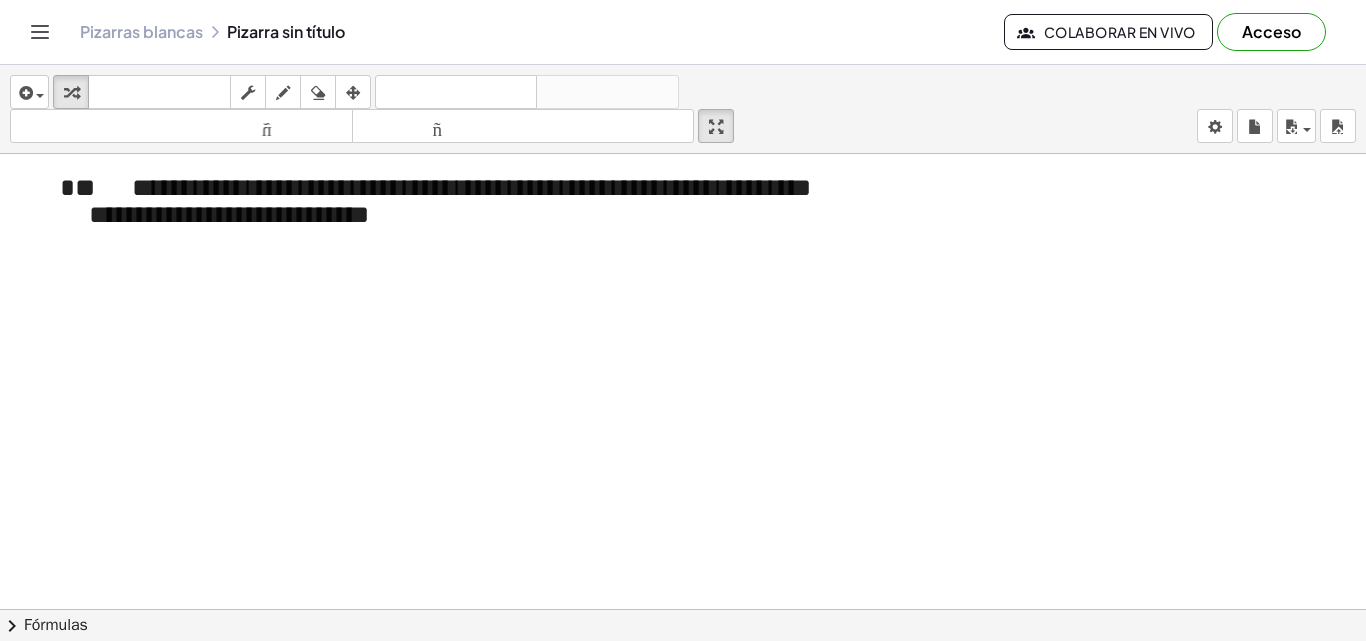 click on "**********" at bounding box center [683, 320] 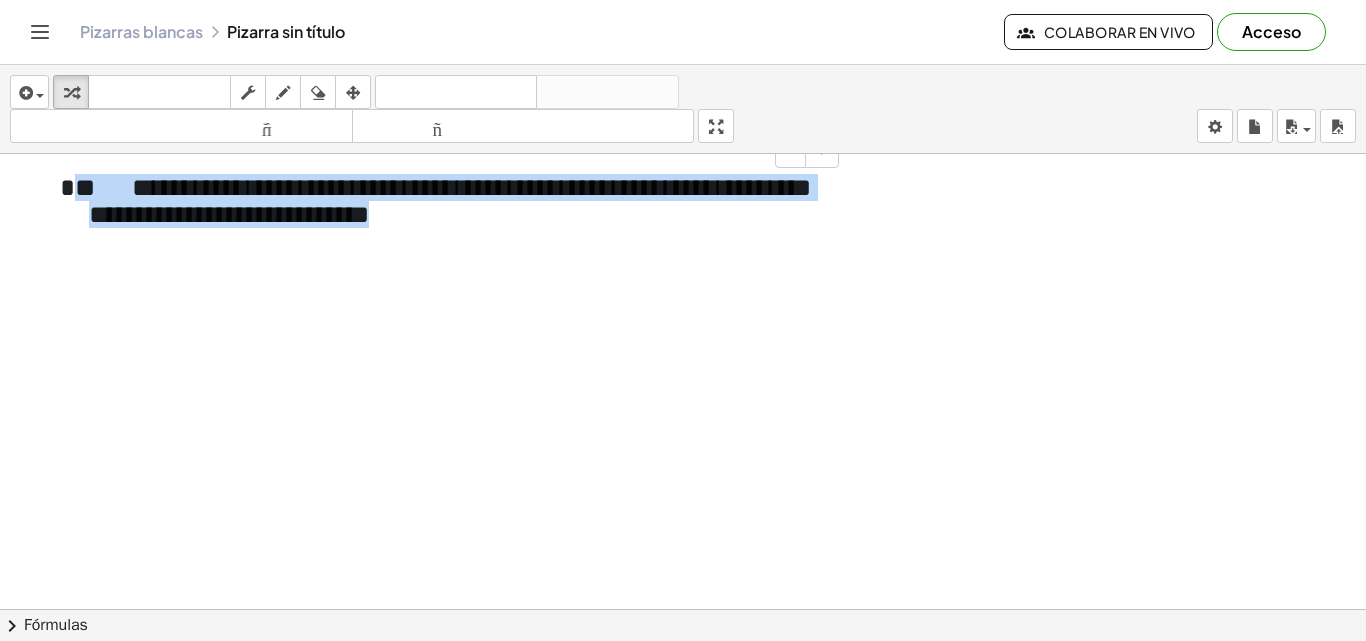 drag, startPoint x: 479, startPoint y: 218, endPoint x: 75, endPoint y: 187, distance: 405.18762 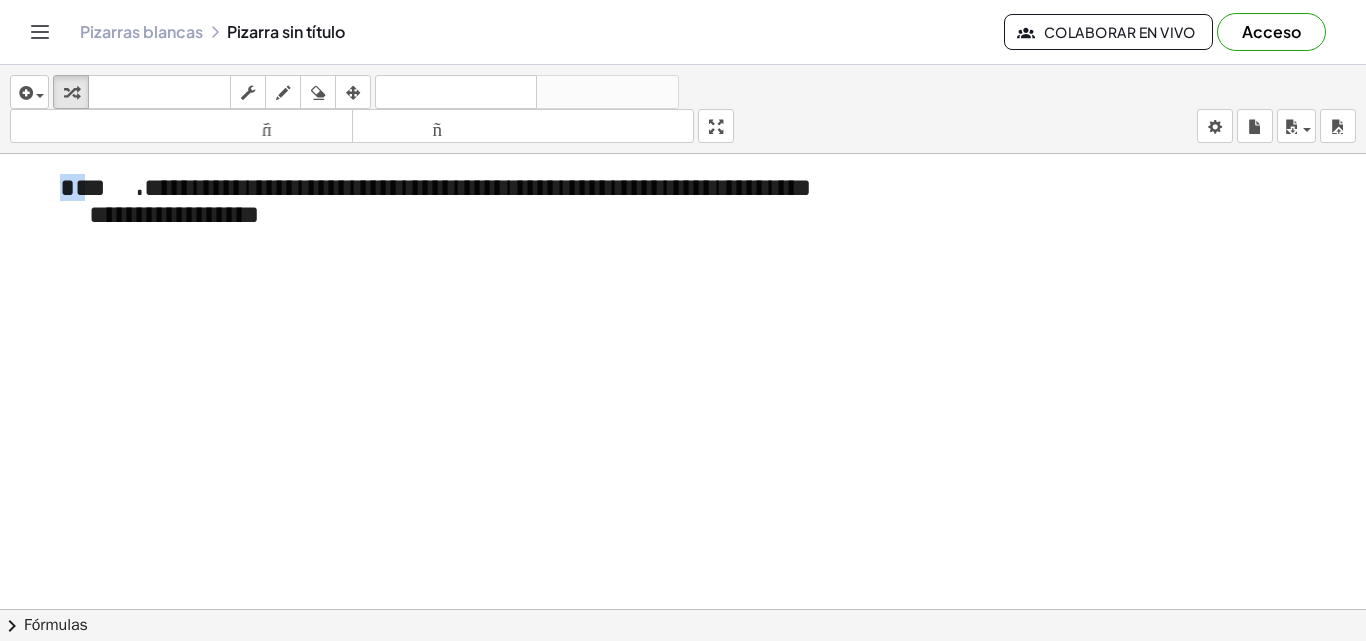 drag, startPoint x: 83, startPoint y: 189, endPoint x: 0, endPoint y: 189, distance: 83 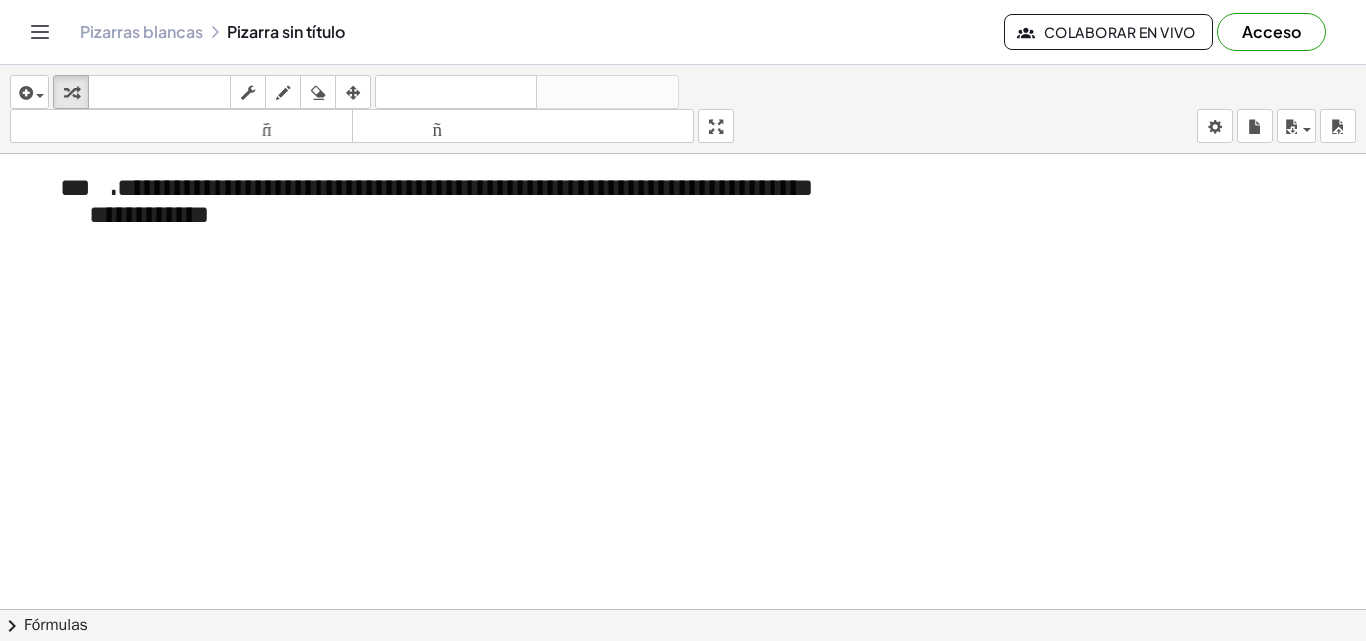 click at bounding box center (683, 623) 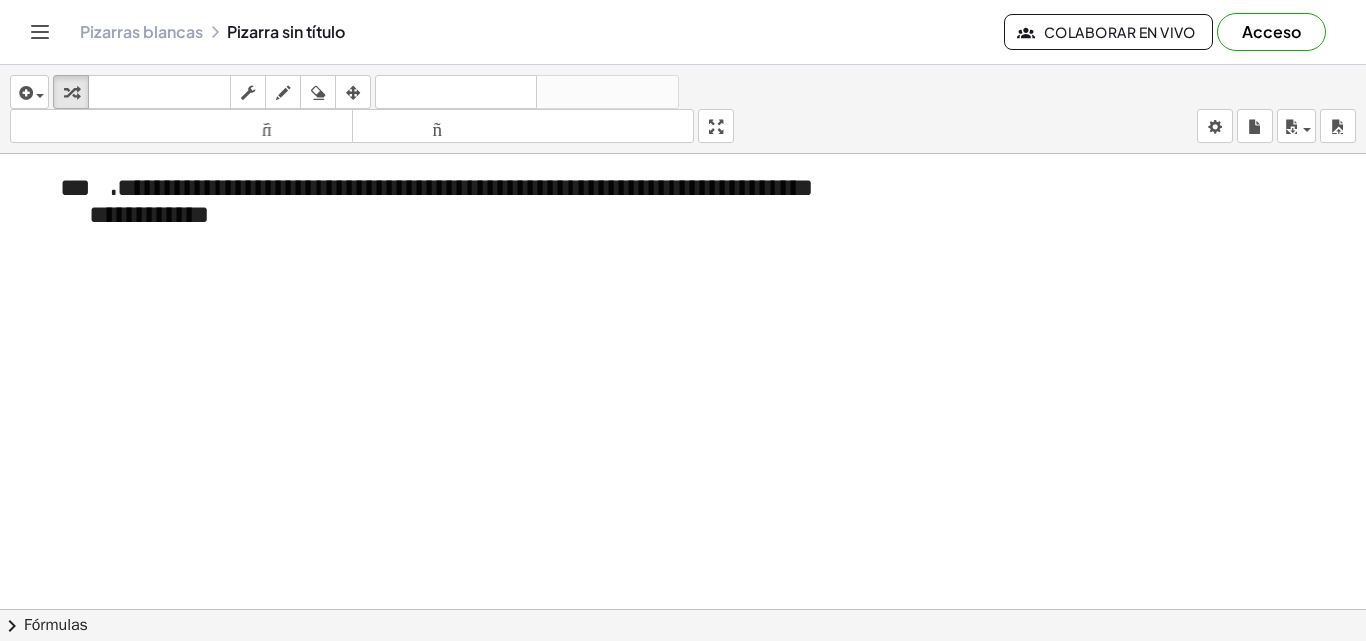 drag, startPoint x: 712, startPoint y: 130, endPoint x: 712, endPoint y: 217, distance: 87 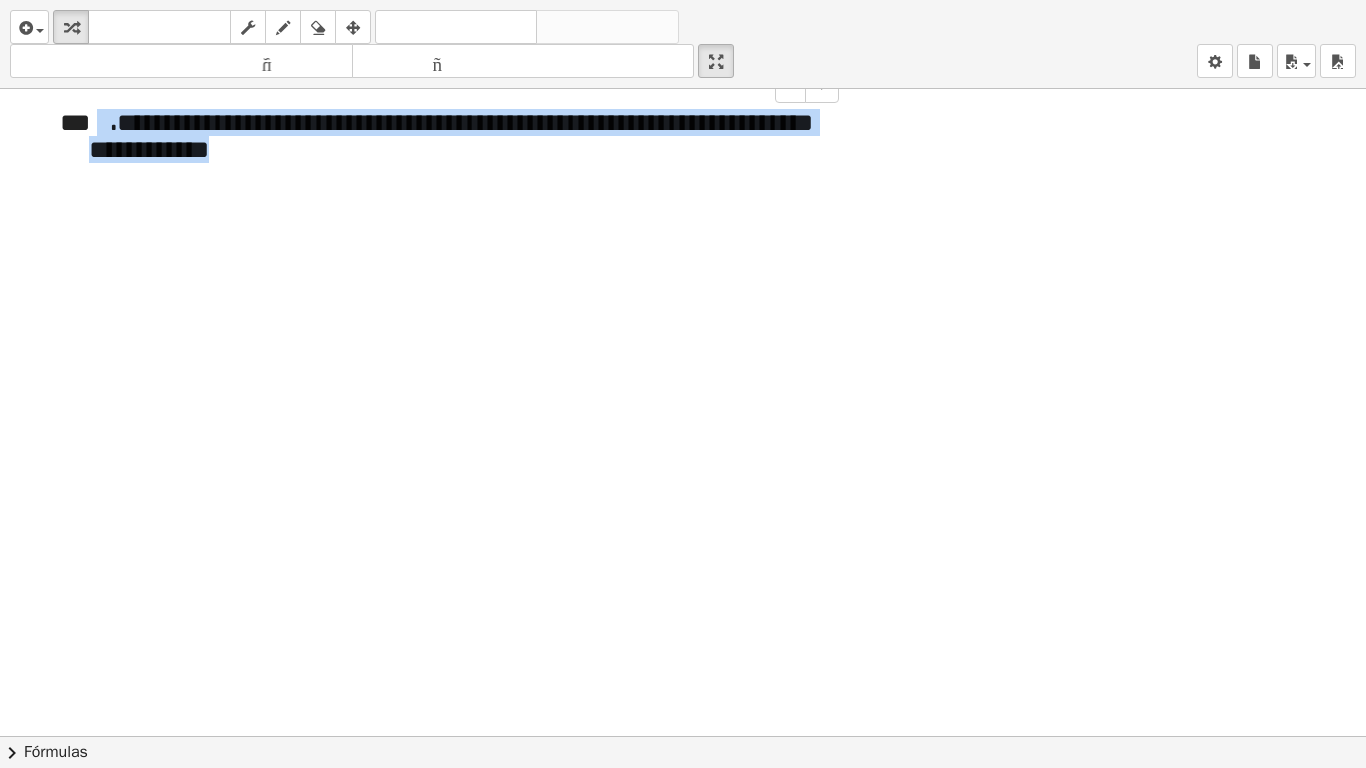 drag, startPoint x: 381, startPoint y: 152, endPoint x: 100, endPoint y: 125, distance: 282.29416 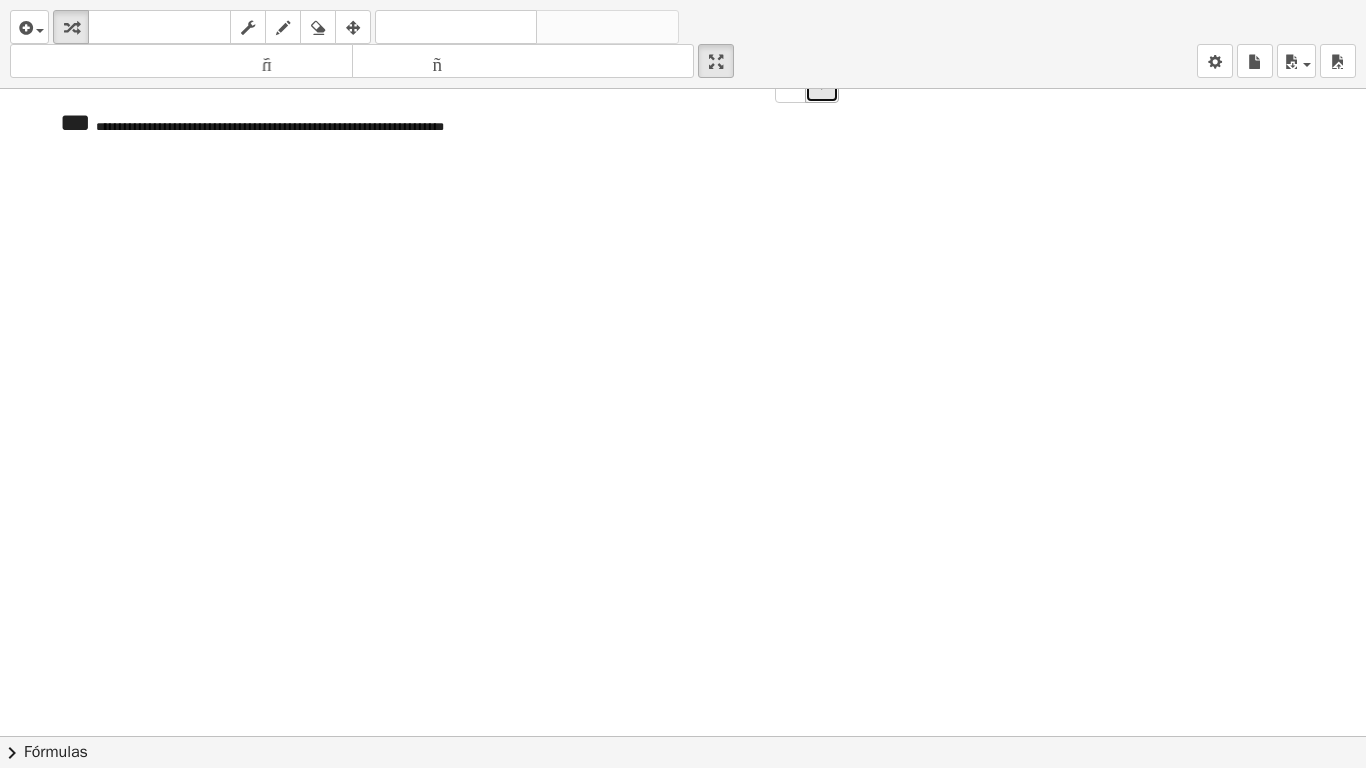 click on "+" at bounding box center (822, 86) 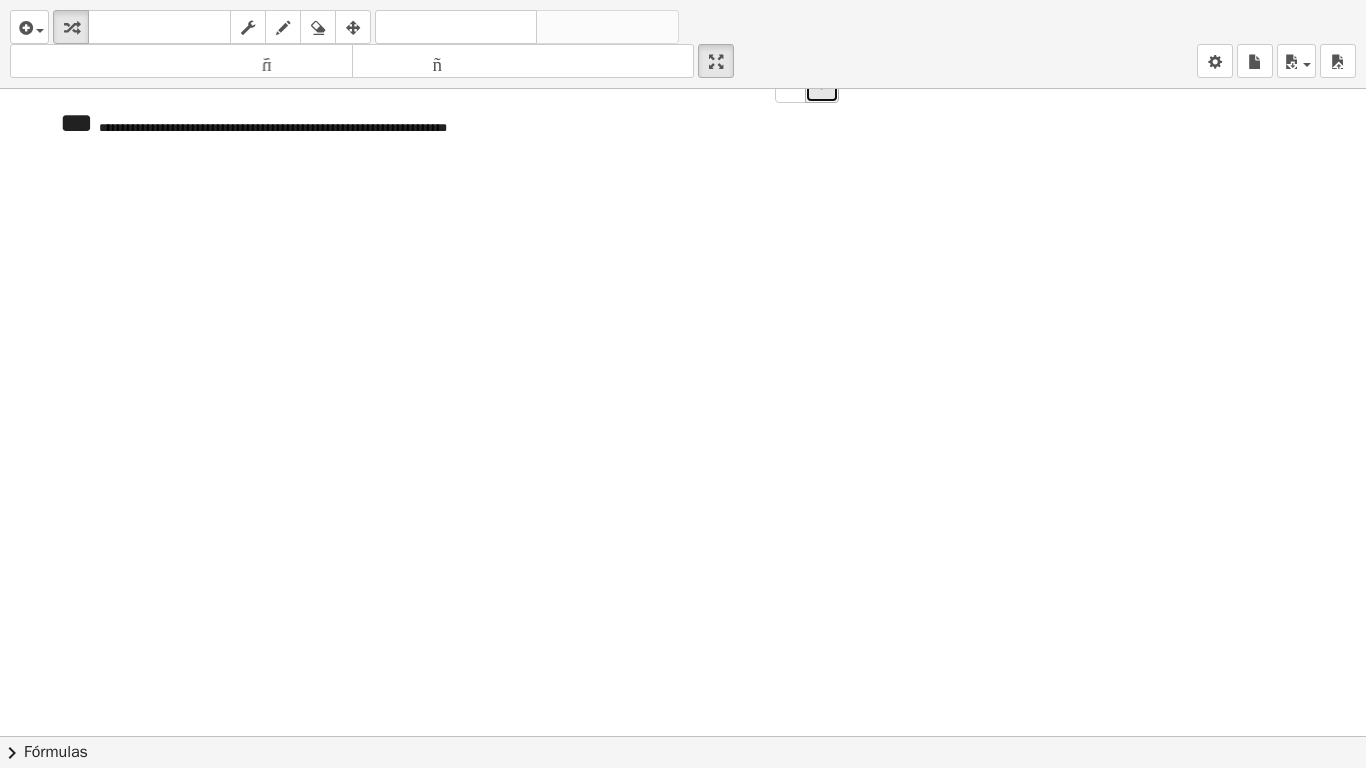 click on "+" at bounding box center [822, 86] 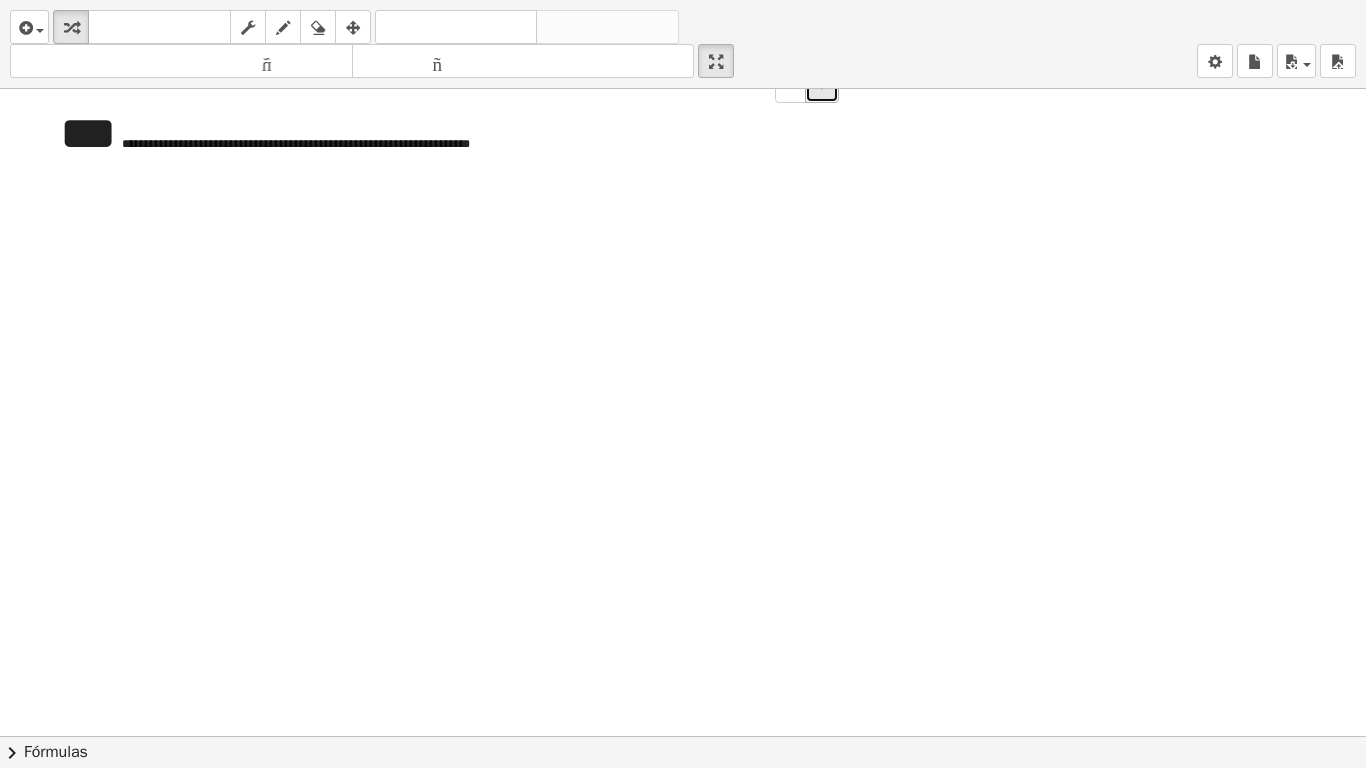 click on "+" at bounding box center (822, 86) 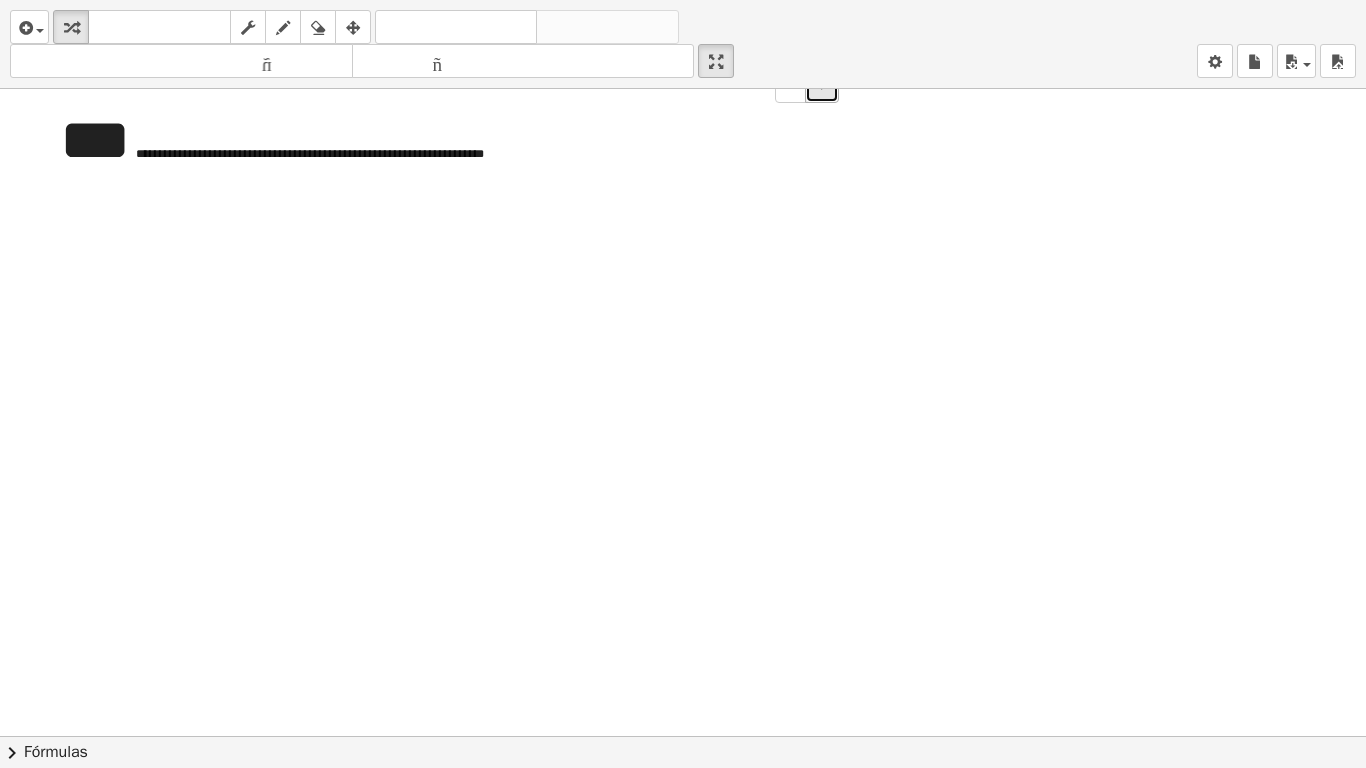 click on "+" at bounding box center (822, 86) 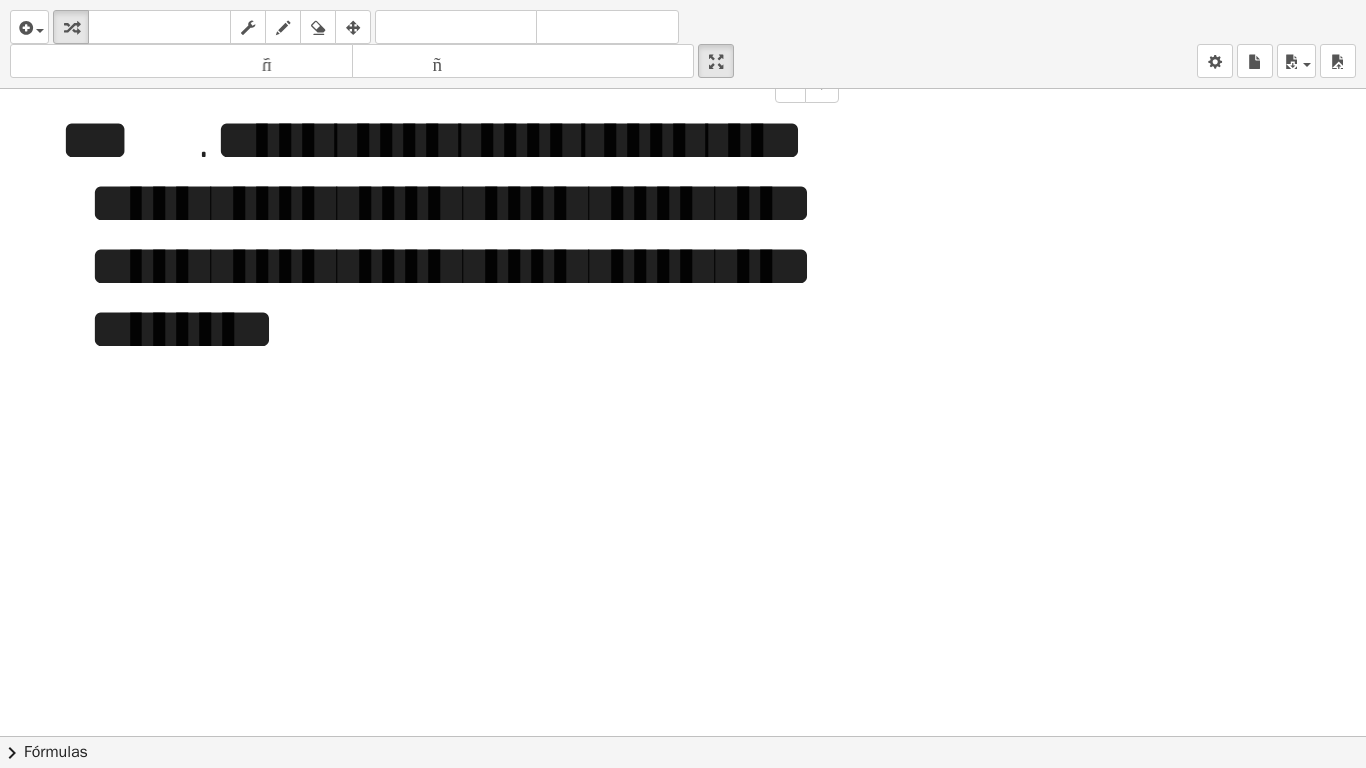 click on "**********" at bounding box center [451, 234] 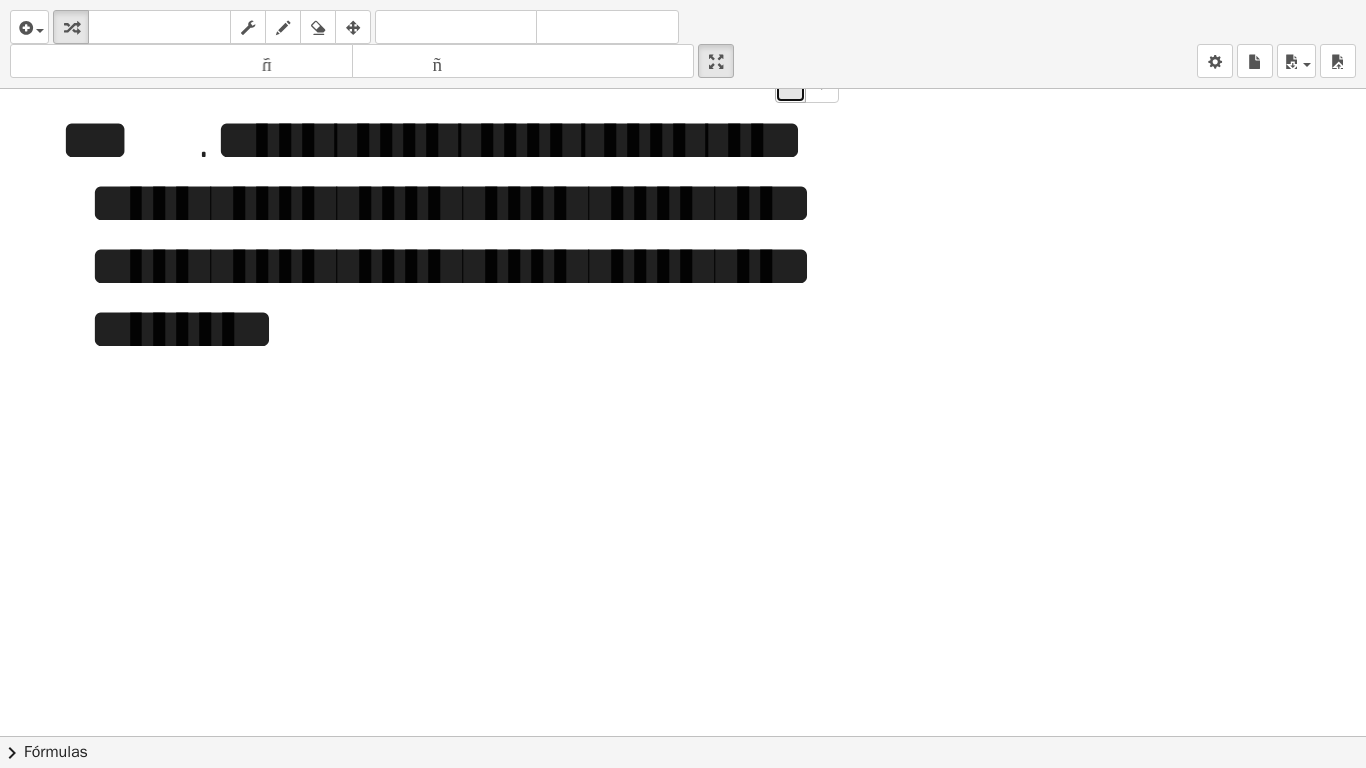 click on "-" at bounding box center [790, 85] 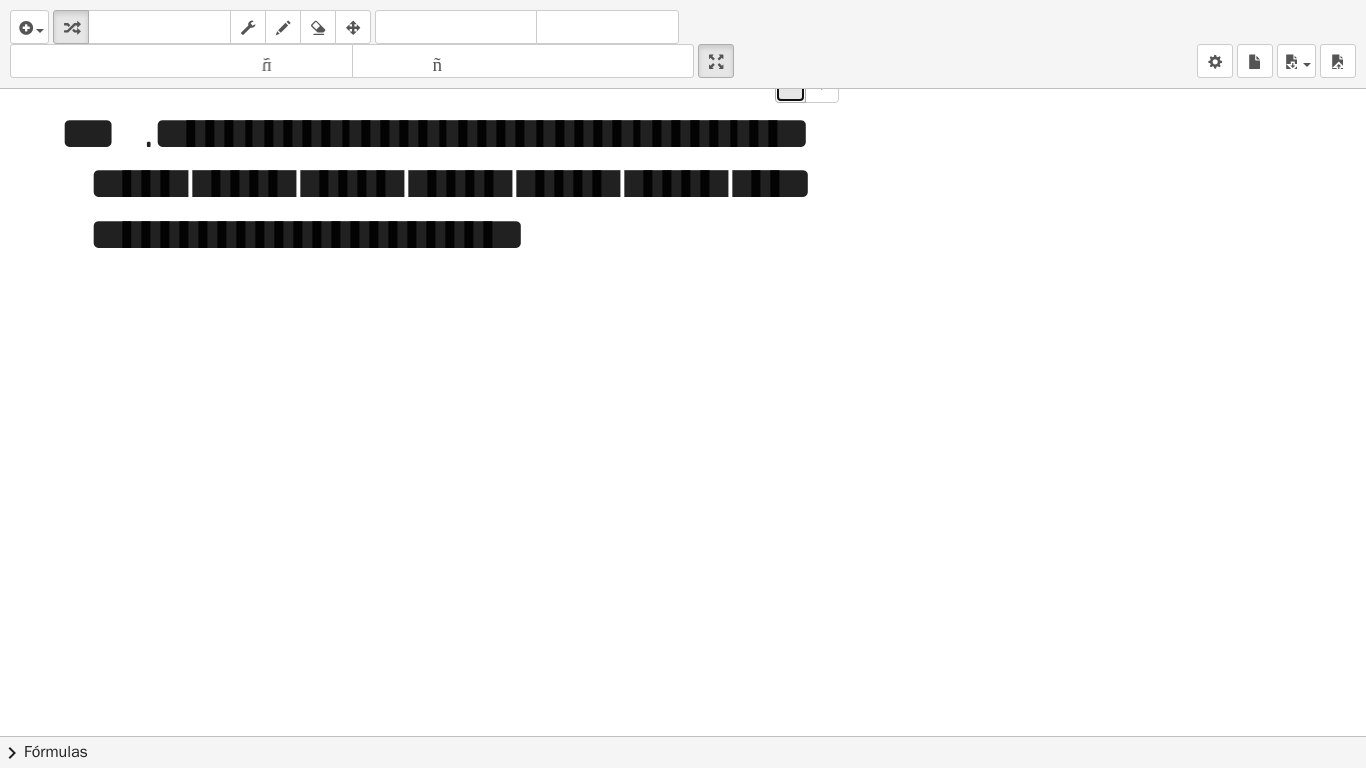 click on "-" at bounding box center (790, 85) 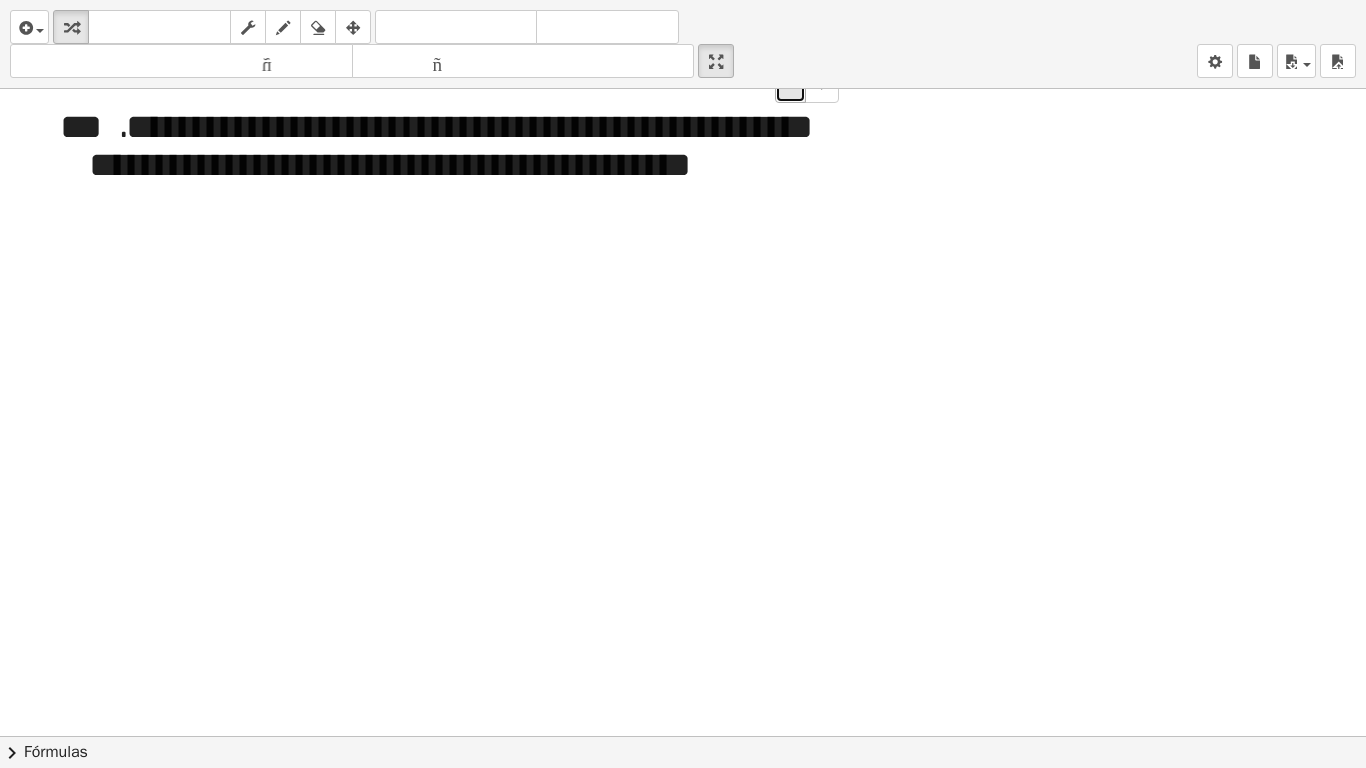 click on "-" at bounding box center (790, 85) 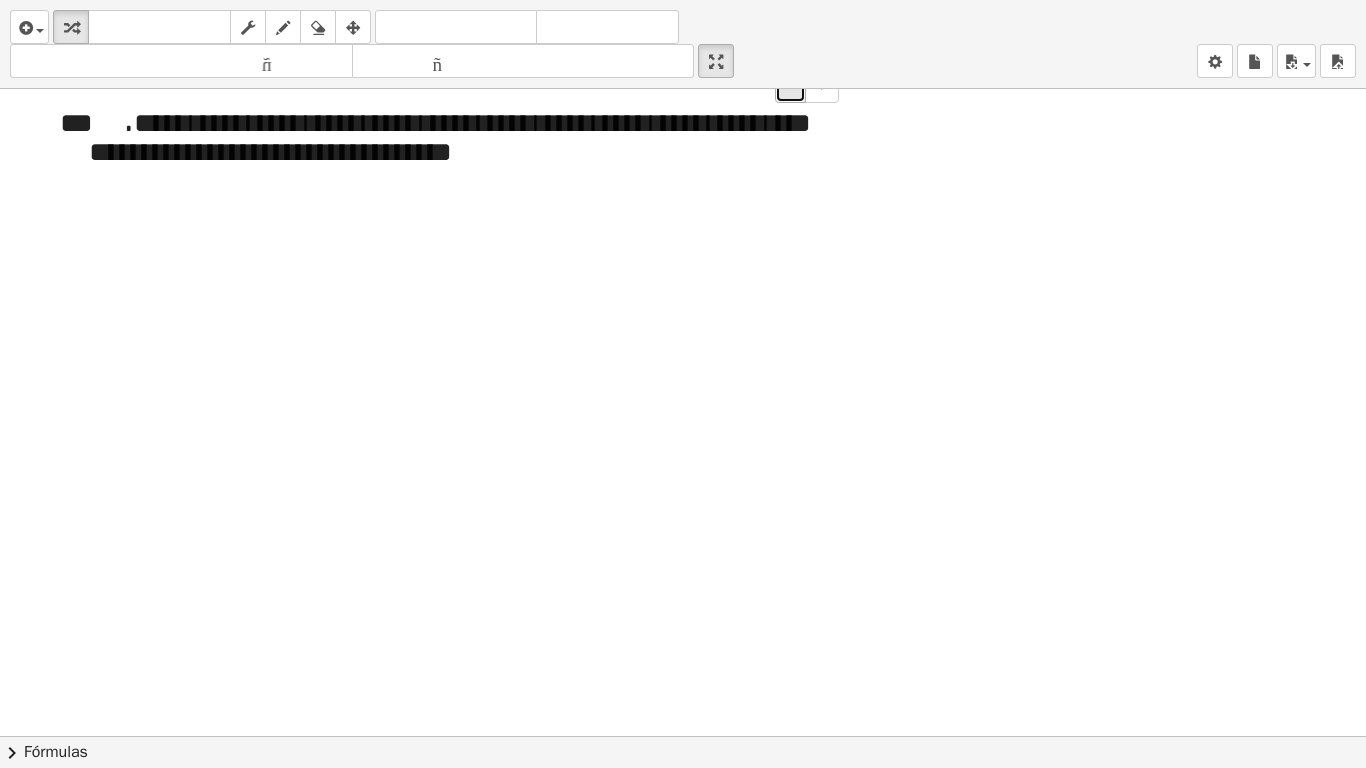 click on "-" at bounding box center [790, 85] 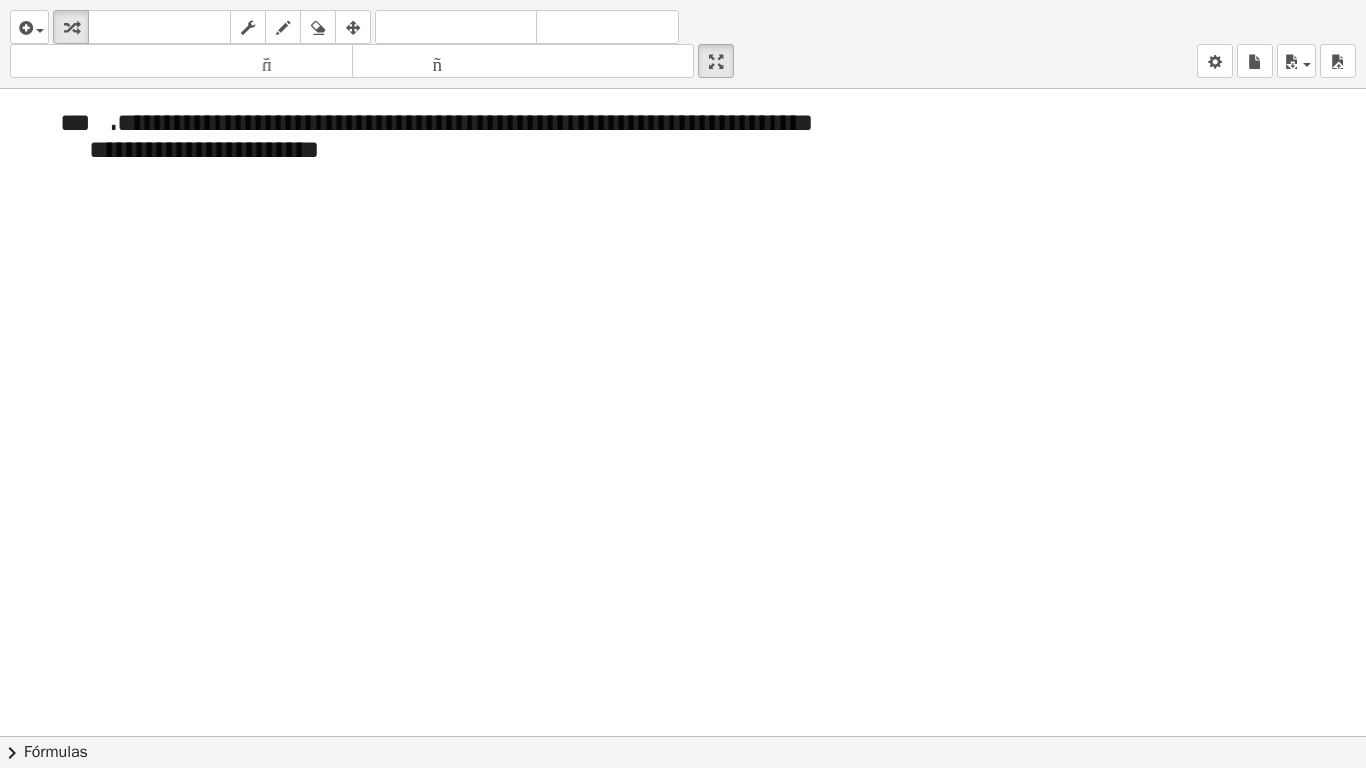 drag, startPoint x: 730, startPoint y: 71, endPoint x: 730, endPoint y: -16, distance: 87 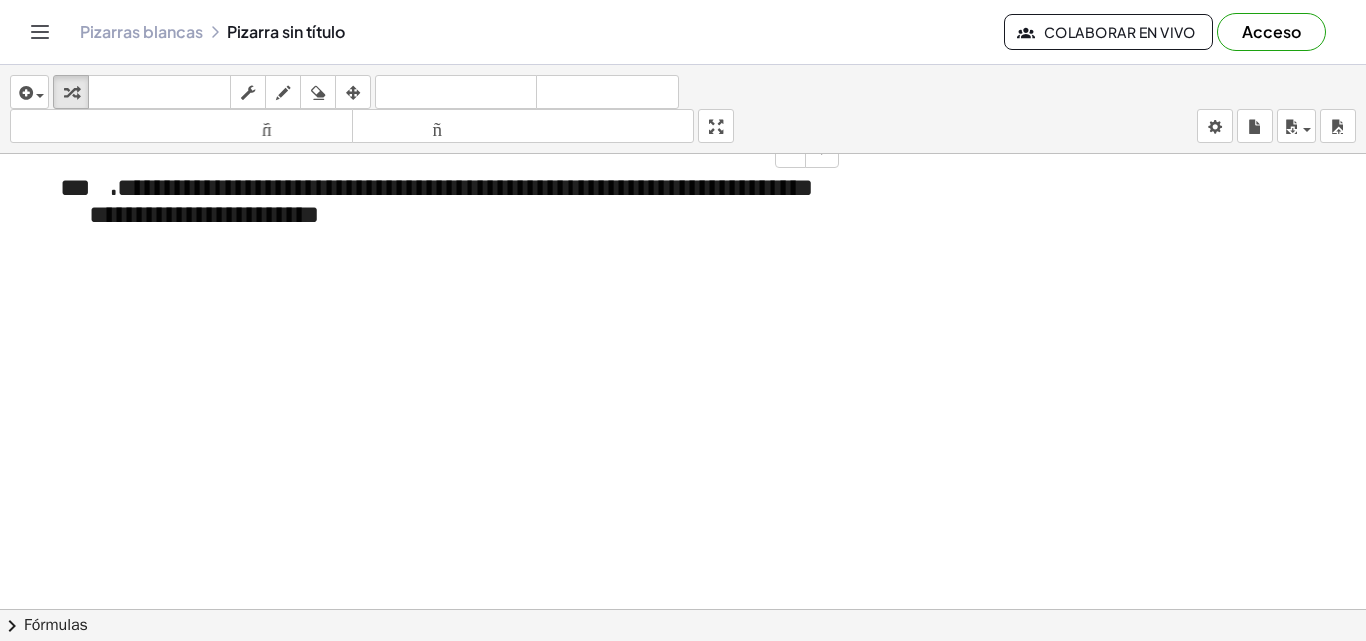 click on "**********" at bounding box center [451, 201] 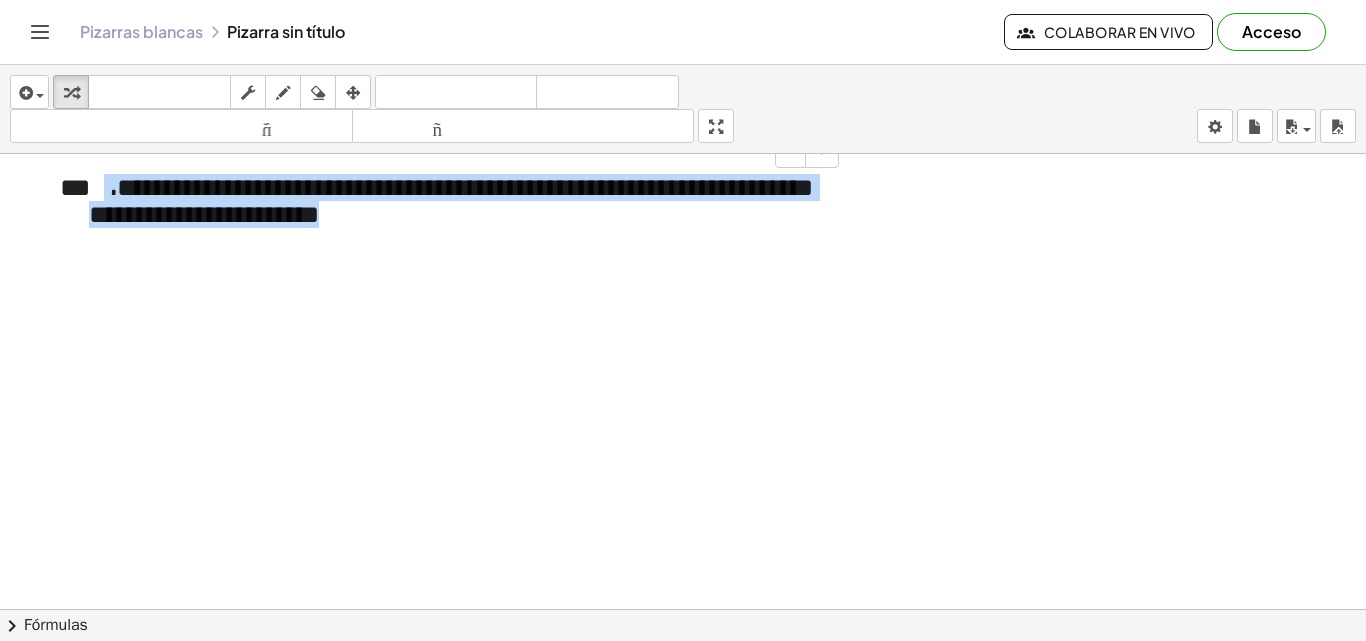 drag, startPoint x: 461, startPoint y: 219, endPoint x: 102, endPoint y: 187, distance: 360.42337 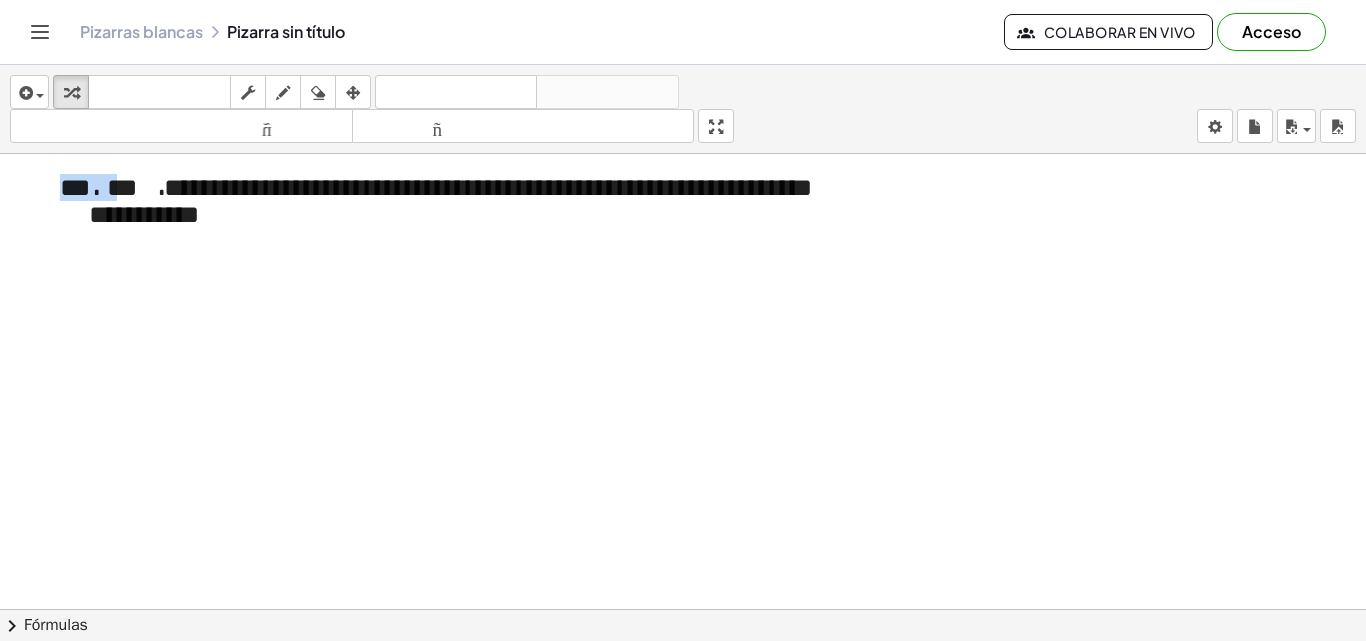 drag, startPoint x: 118, startPoint y: 191, endPoint x: 0, endPoint y: 181, distance: 118.42297 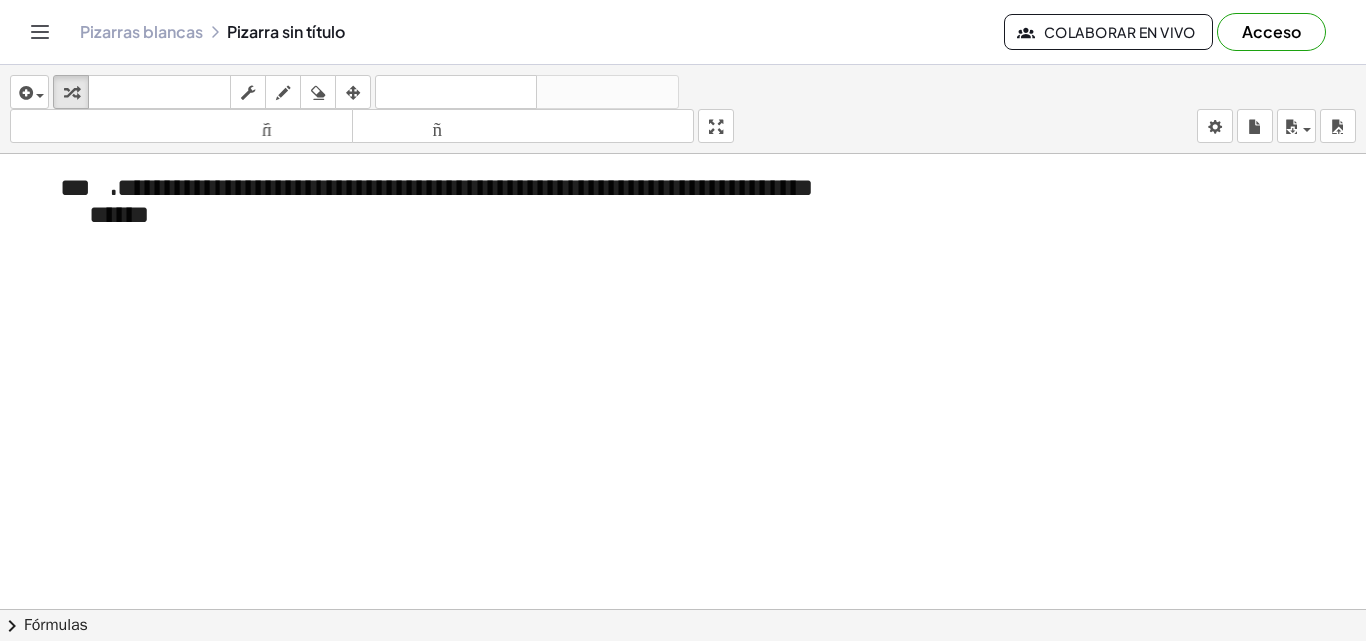 click at bounding box center [683, 623] 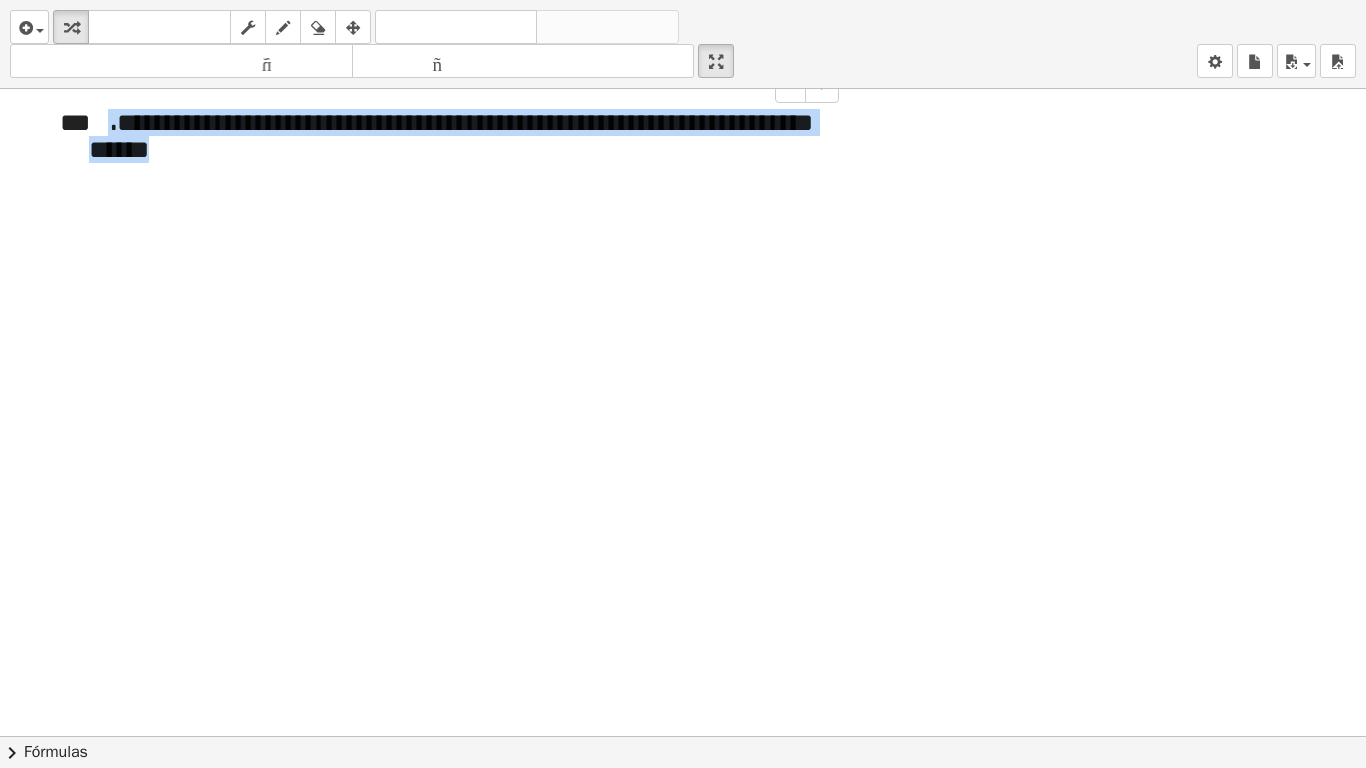 drag, startPoint x: 281, startPoint y: 159, endPoint x: 106, endPoint y: 128, distance: 177.7245 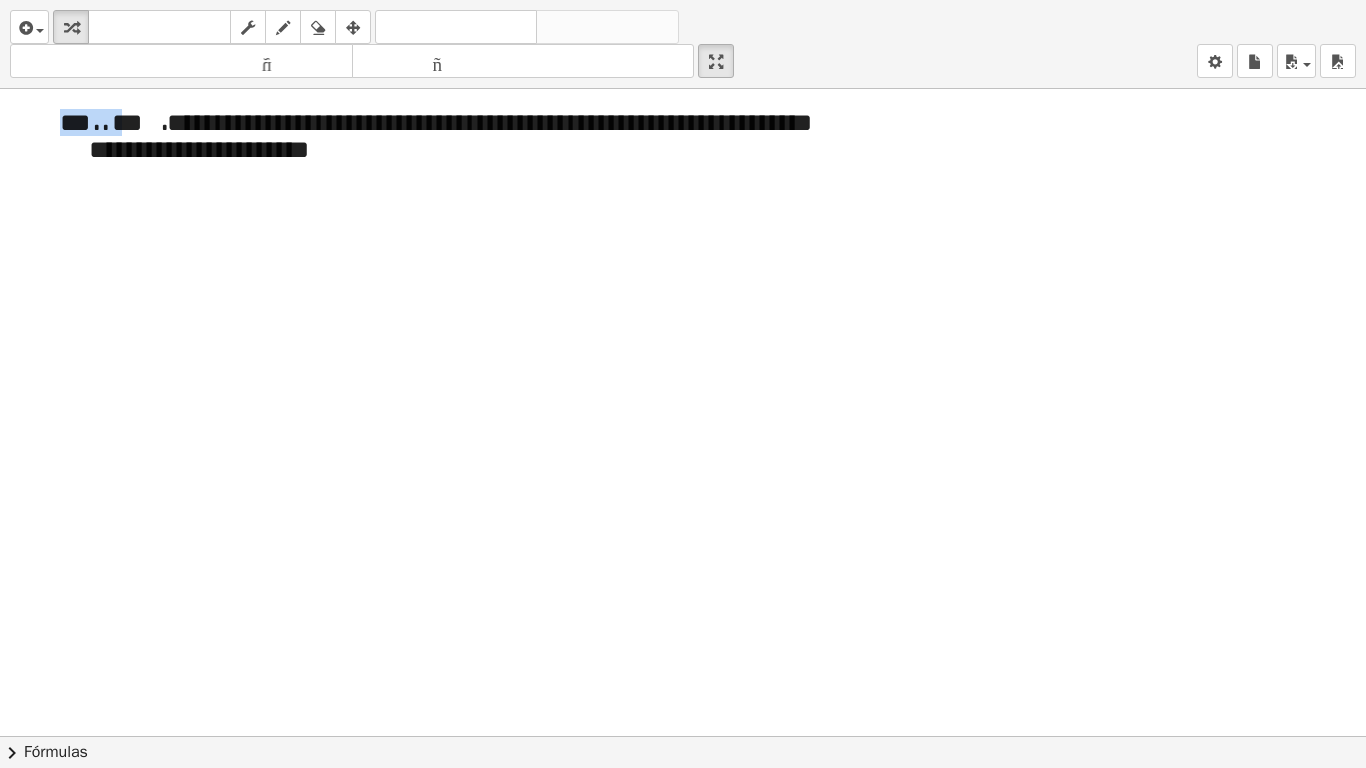 drag, startPoint x: 123, startPoint y: 130, endPoint x: 0, endPoint y: 97, distance: 127.349915 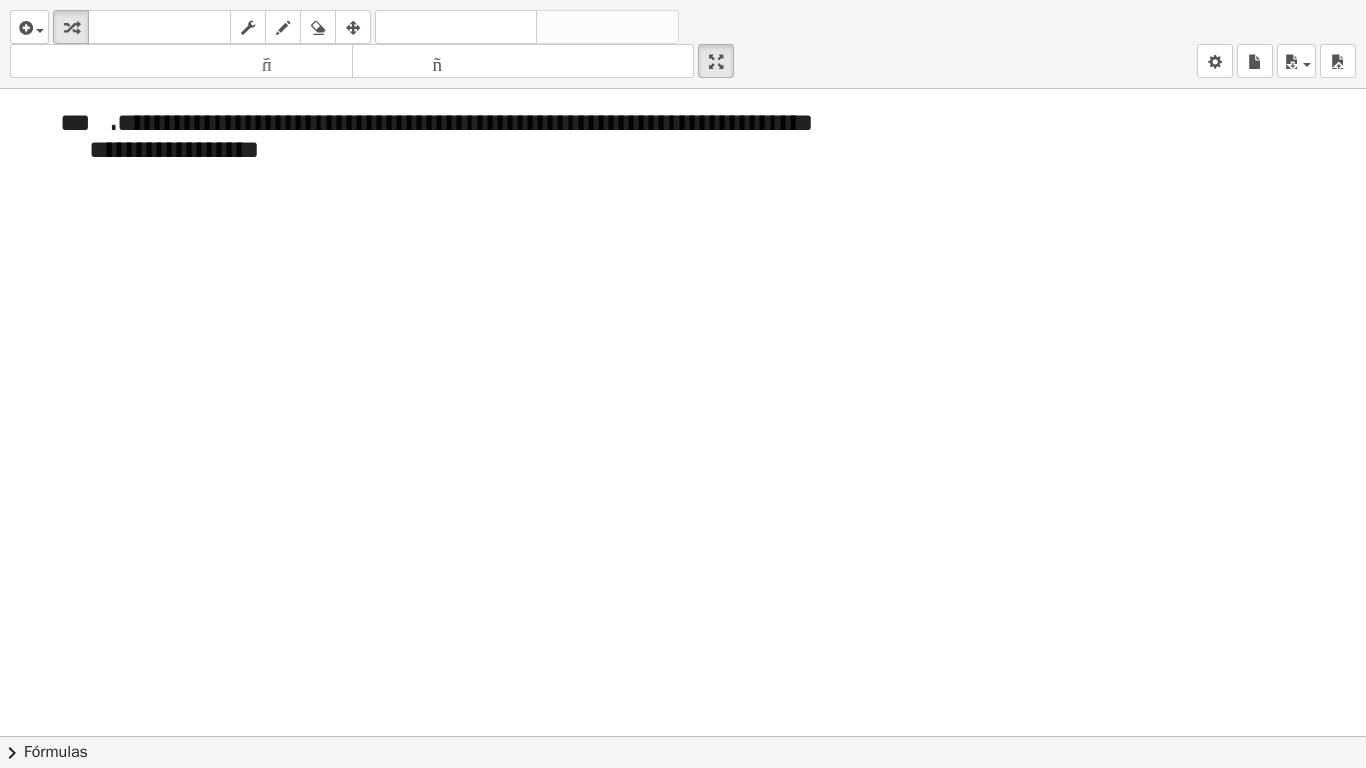 click at bounding box center [683, 736] 